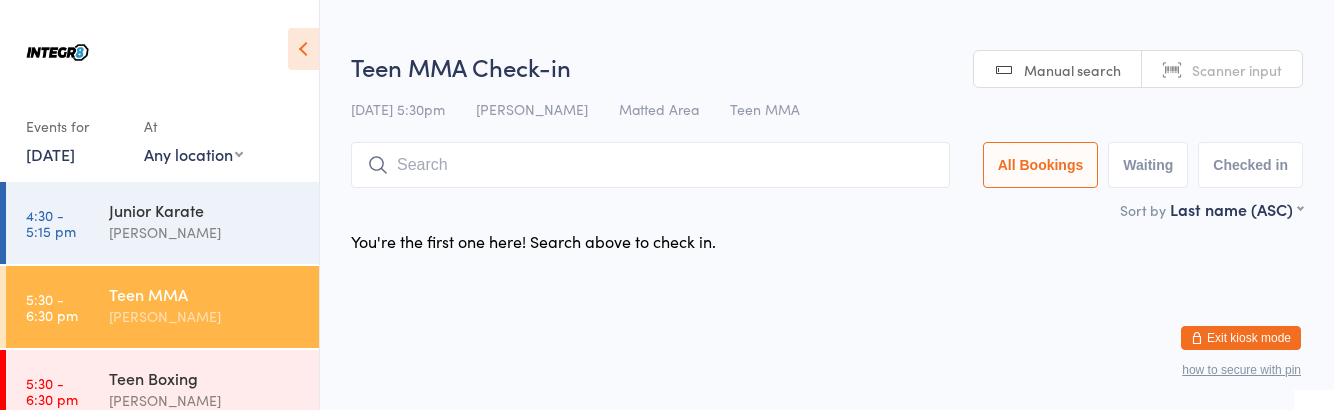 scroll, scrollTop: 0, scrollLeft: 0, axis: both 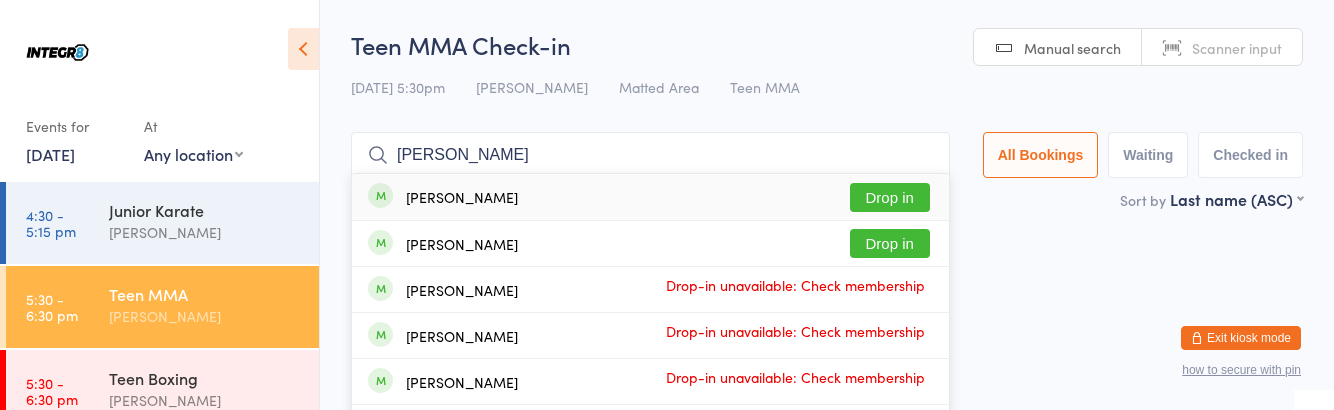 type on "[PERSON_NAME]" 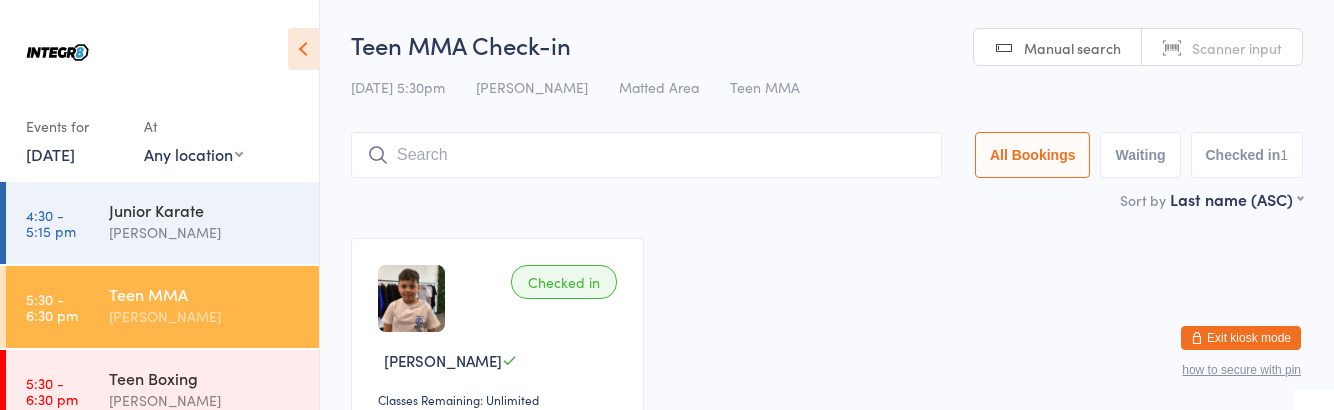 click on "Teen Boxing [PERSON_NAME]" at bounding box center [214, 389] 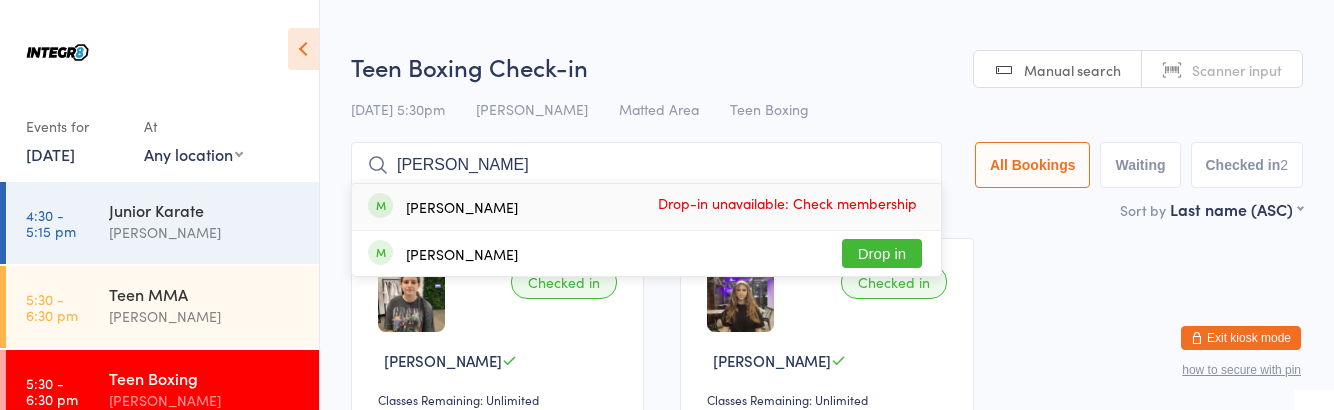 type on "[PERSON_NAME]" 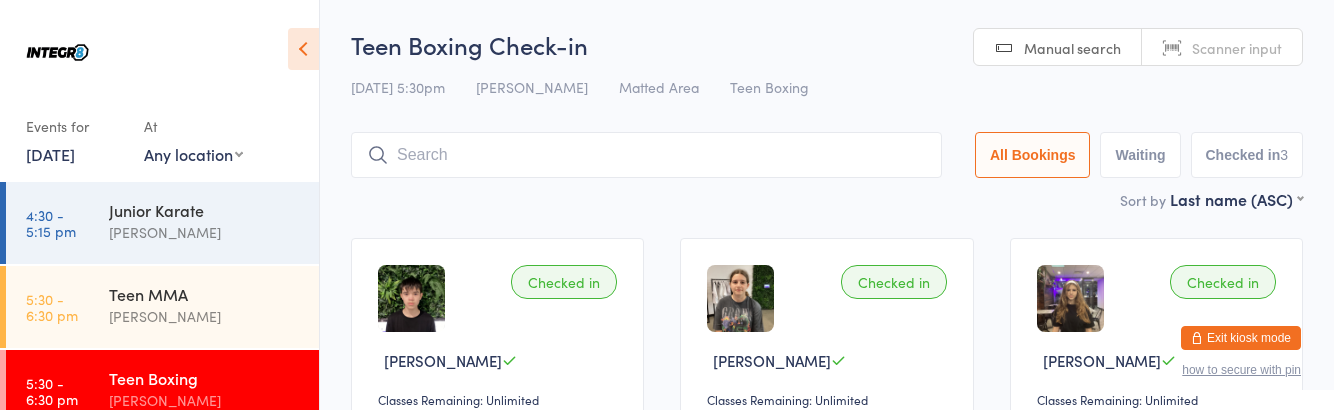 click on "5:30 - 6:30 pm Teen MMA [PERSON_NAME]" at bounding box center [162, 307] 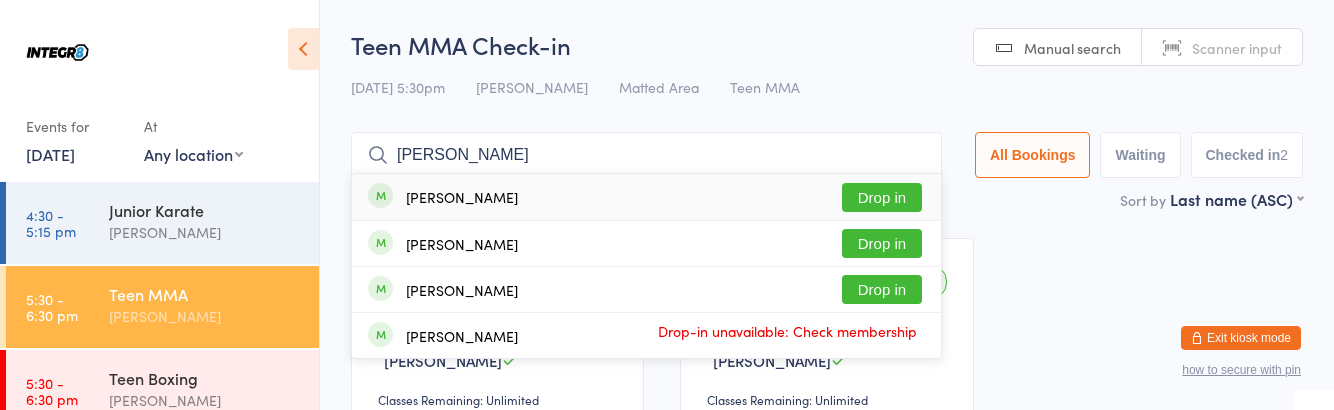 type on "[PERSON_NAME]" 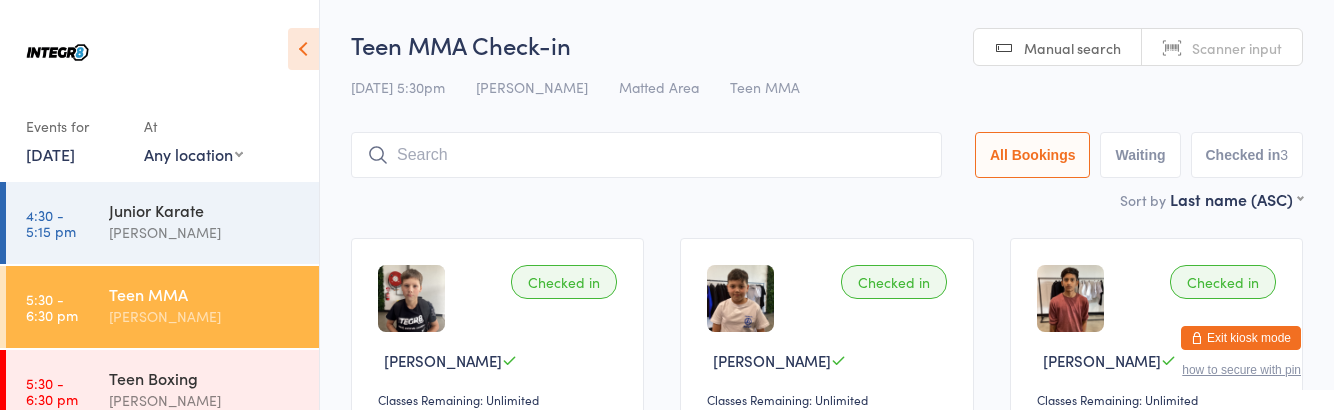 click on "Teen Boxing" at bounding box center [205, 378] 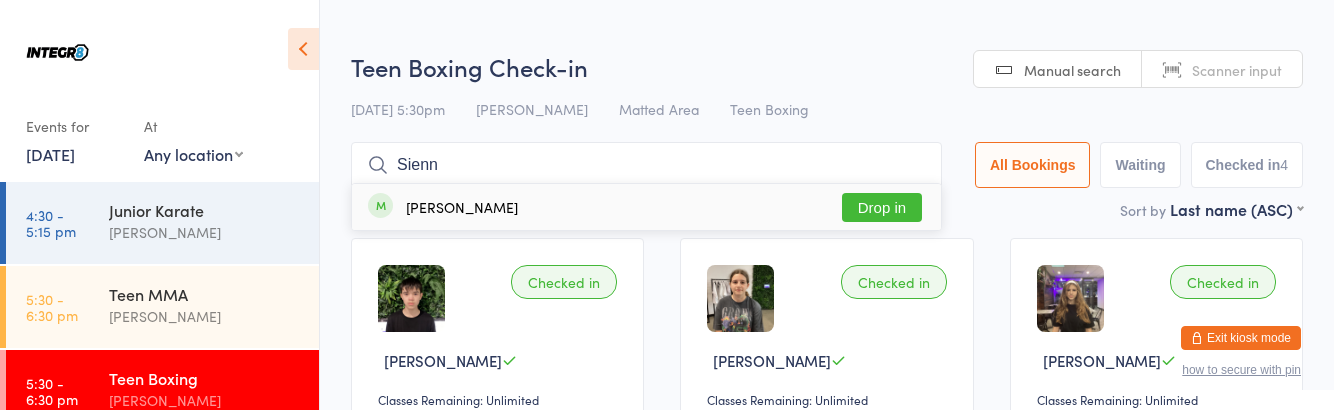 type on "Sienn" 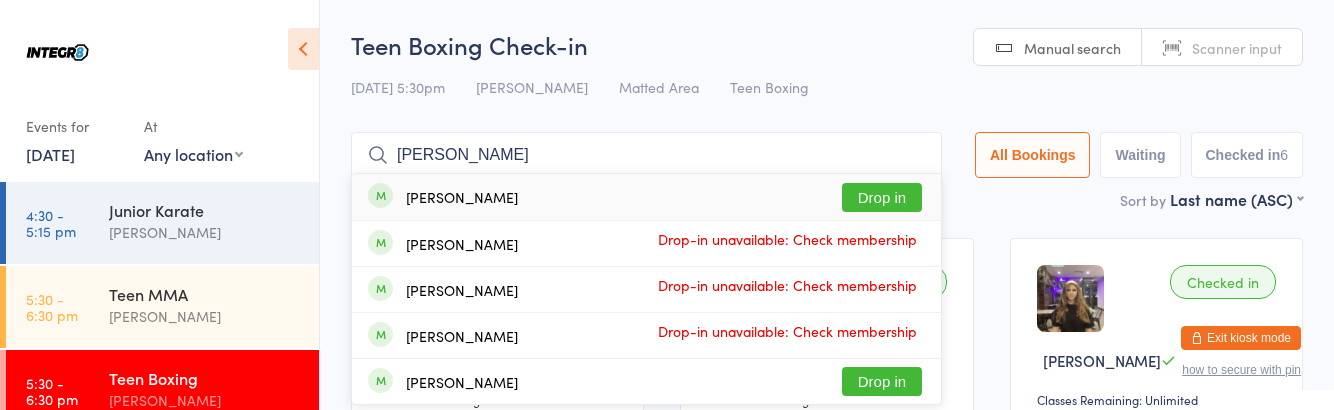 type on "[PERSON_NAME]" 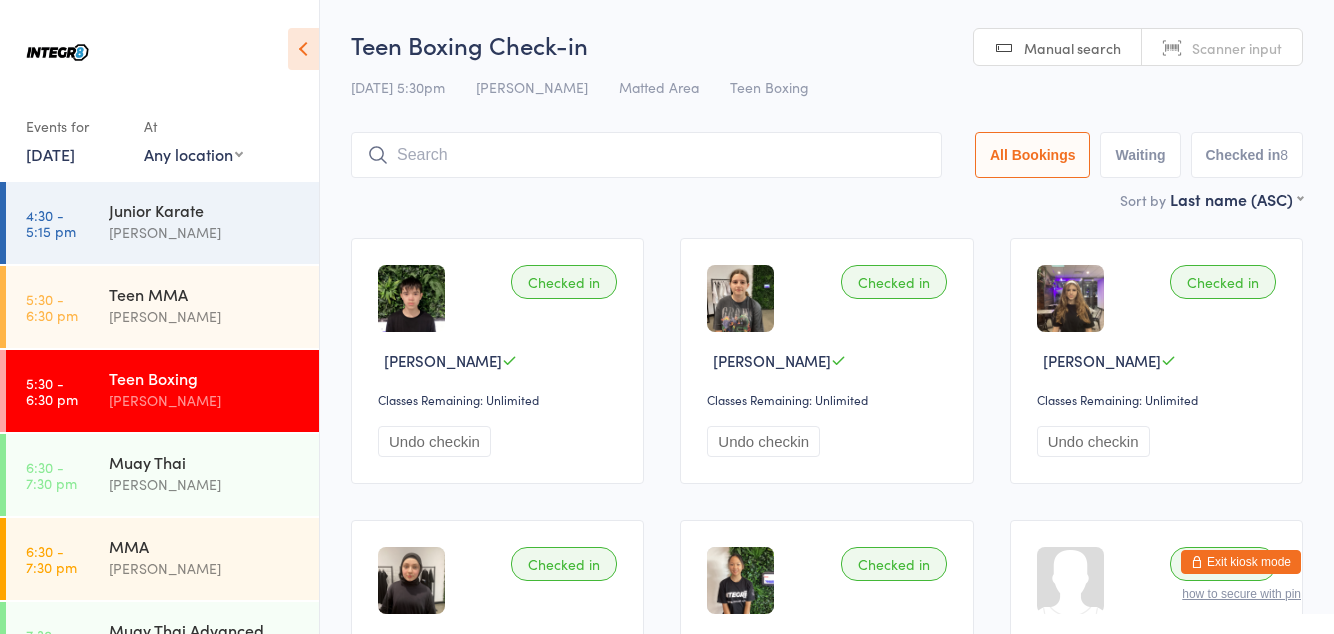 click on "[PERSON_NAME]" at bounding box center [205, 400] 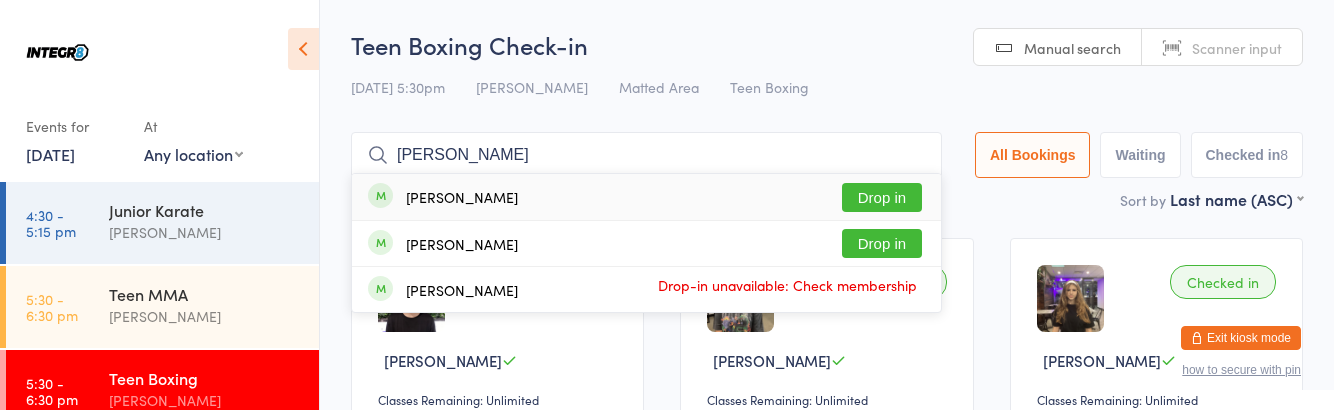 type on "[PERSON_NAME]" 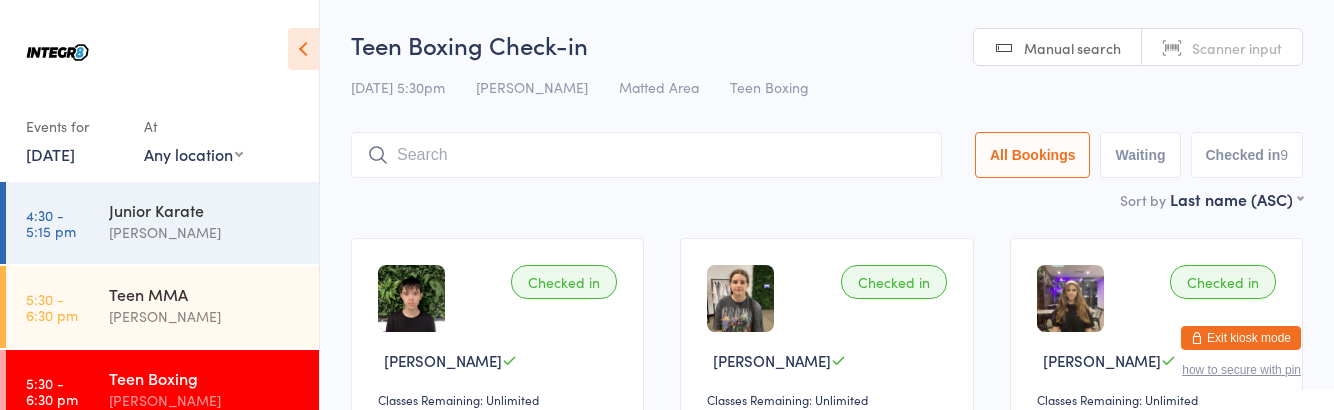 click at bounding box center [646, 155] 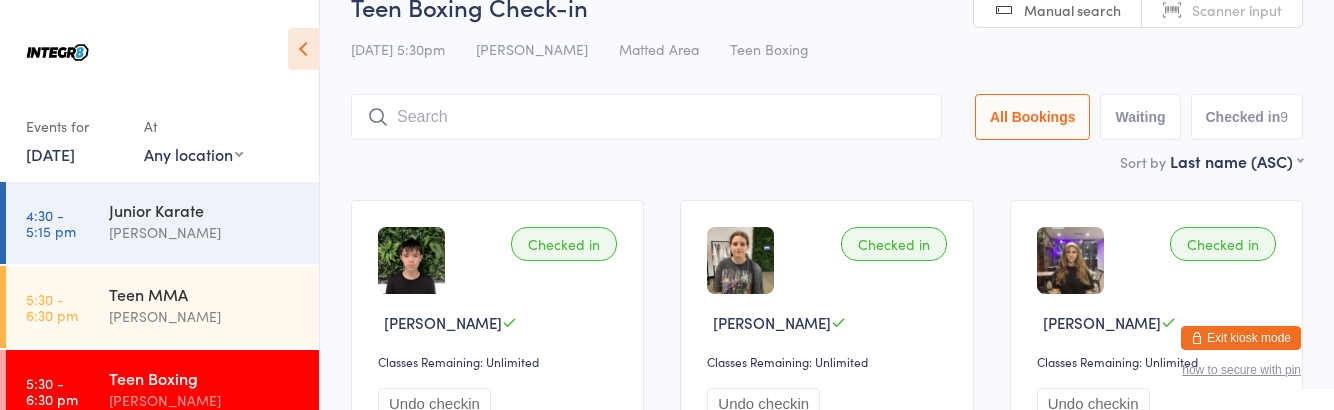 scroll, scrollTop: 132, scrollLeft: 0, axis: vertical 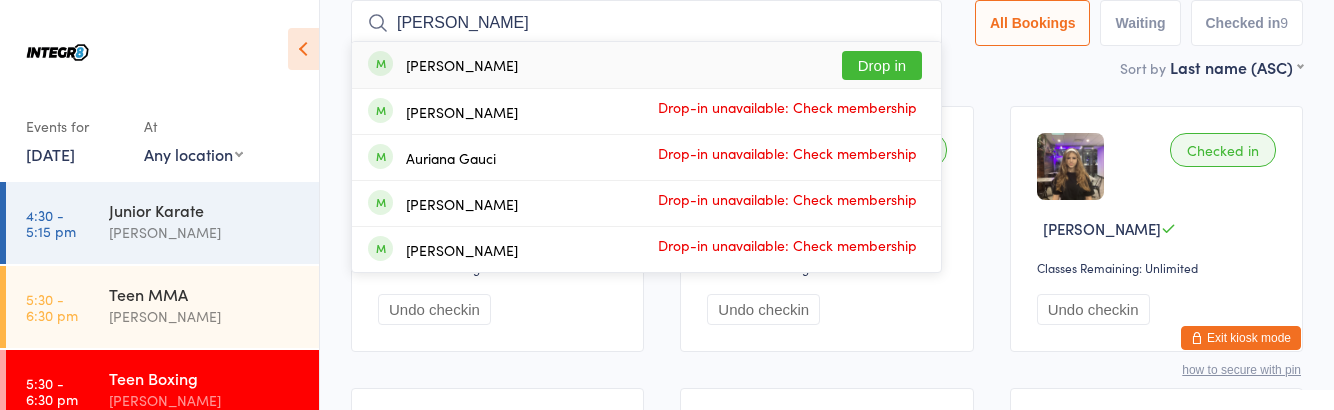 type on "[PERSON_NAME]" 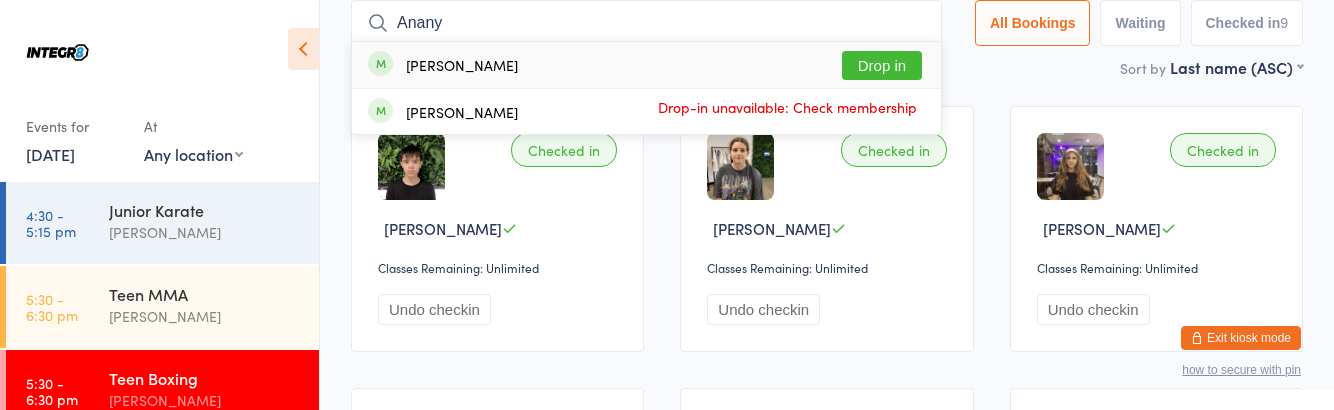 type on "Anany" 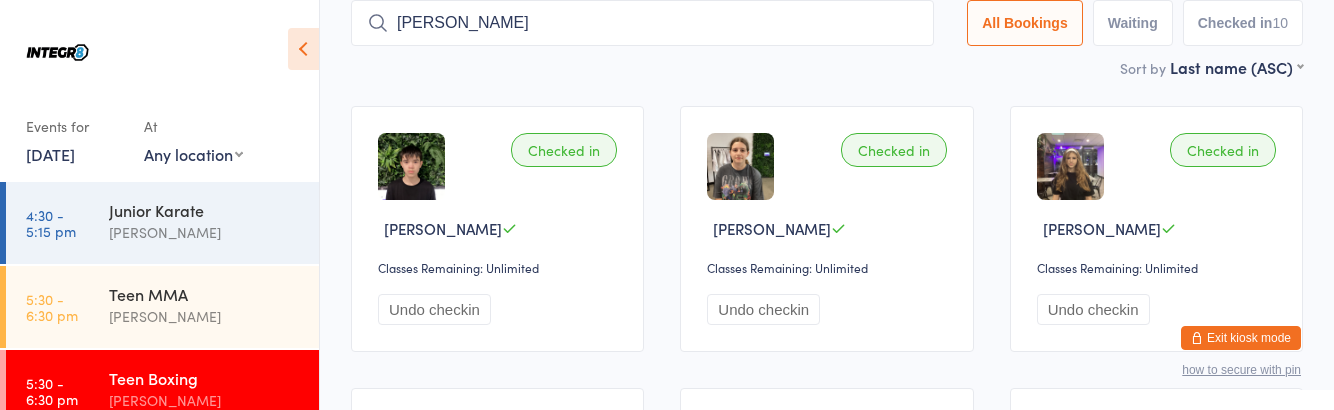 type on "J" 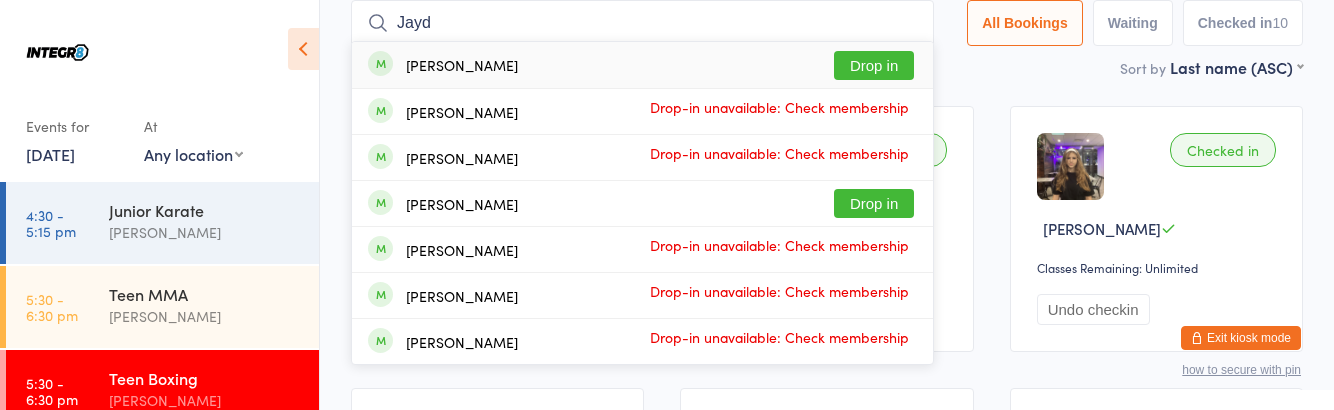 type on "Jayd" 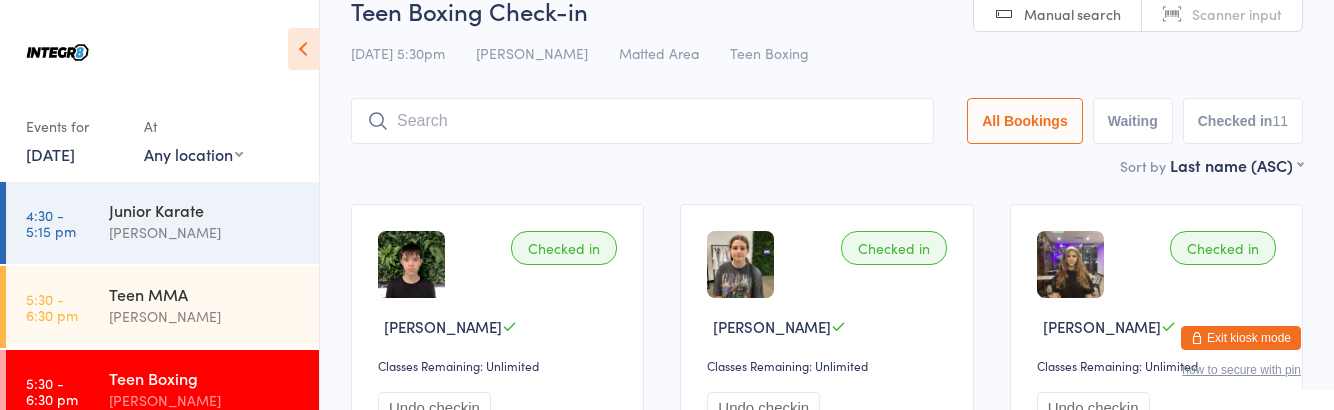 scroll, scrollTop: 65, scrollLeft: 0, axis: vertical 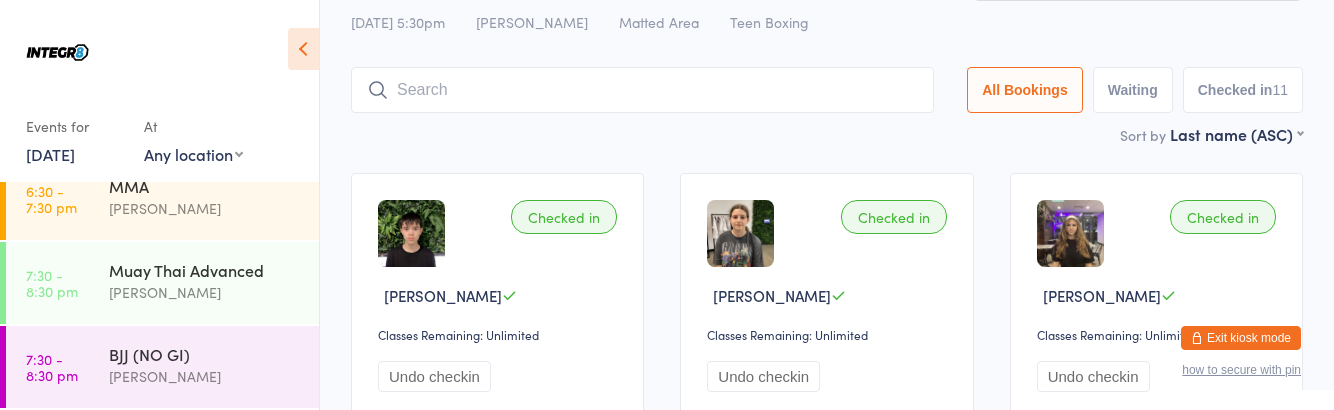 click on "MMA" at bounding box center (205, 186) 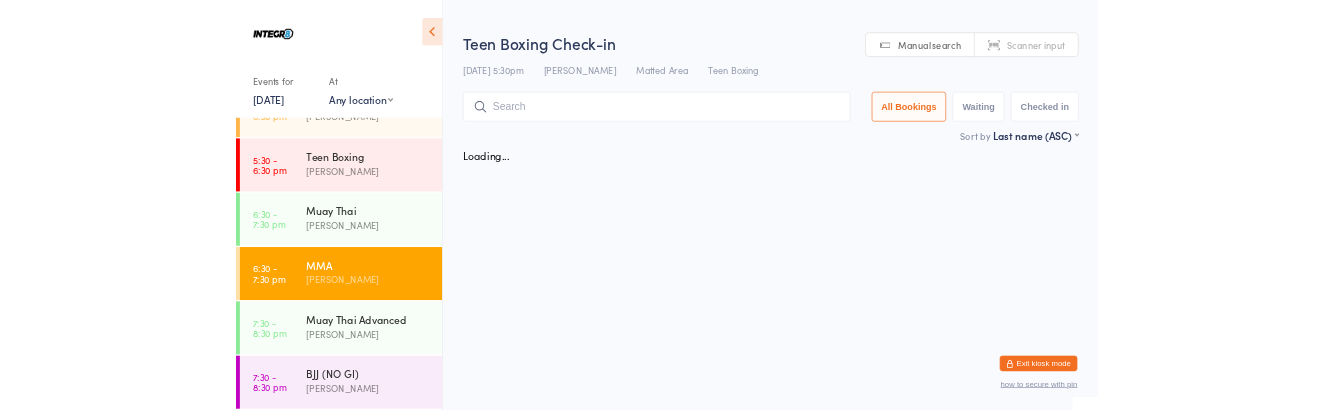 scroll, scrollTop: 360, scrollLeft: 0, axis: vertical 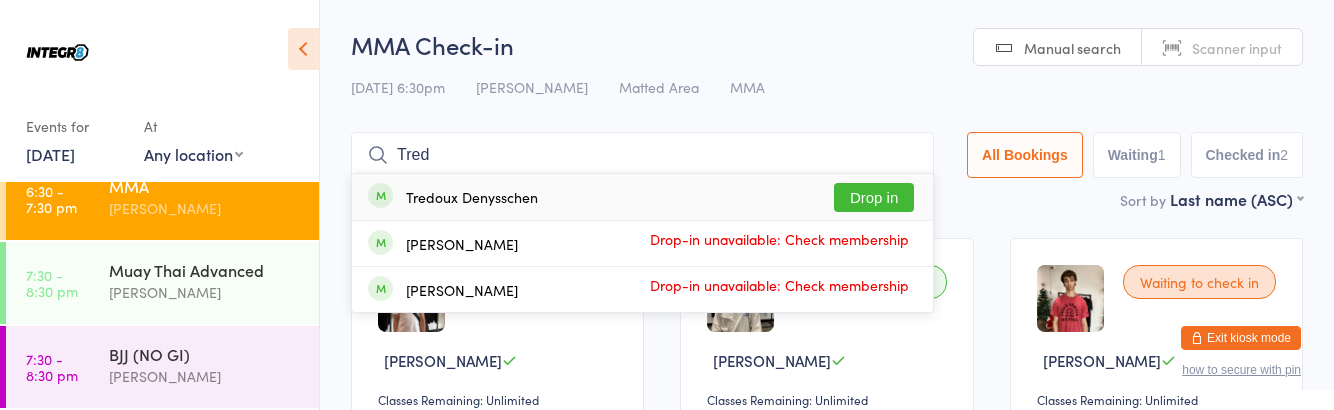 type on "Tred" 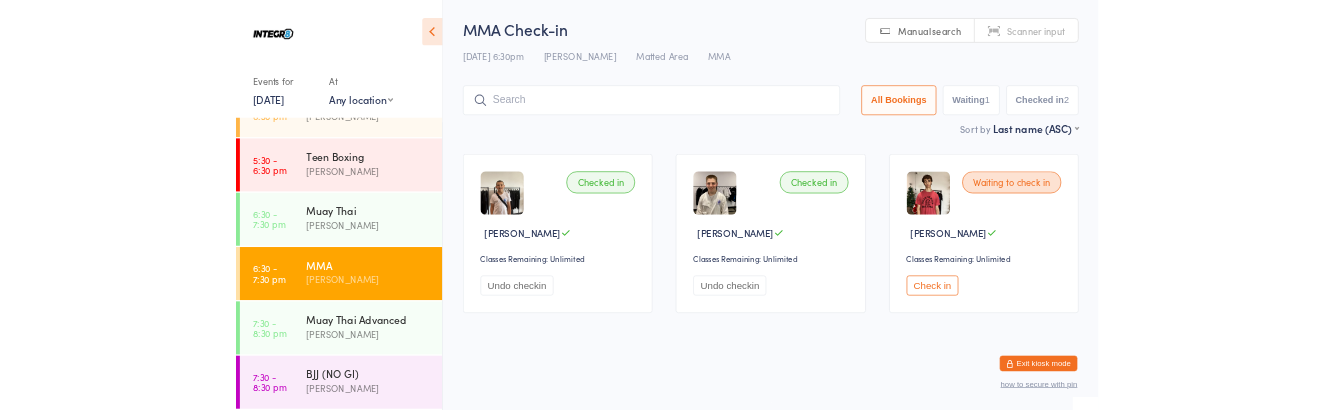 scroll, scrollTop: 360, scrollLeft: 0, axis: vertical 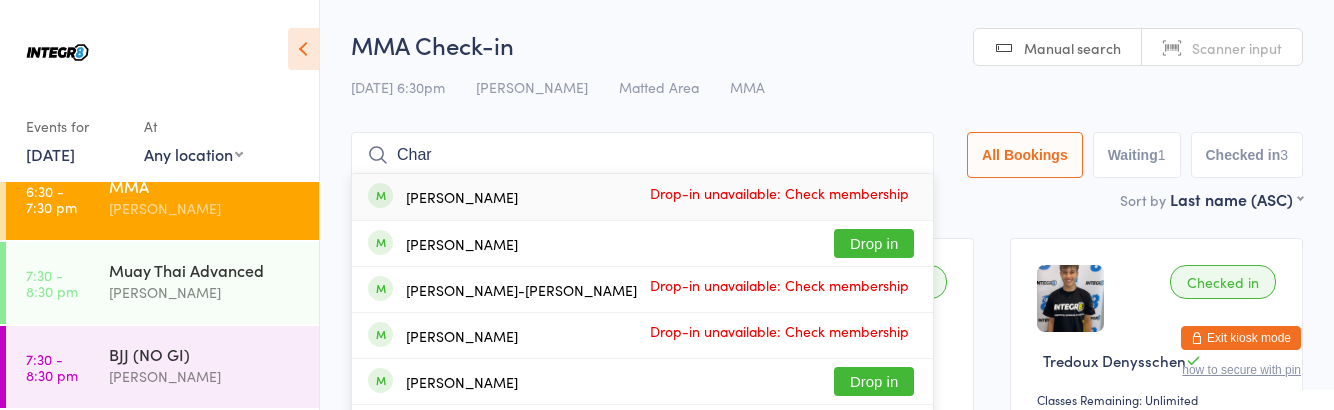 type on "Char" 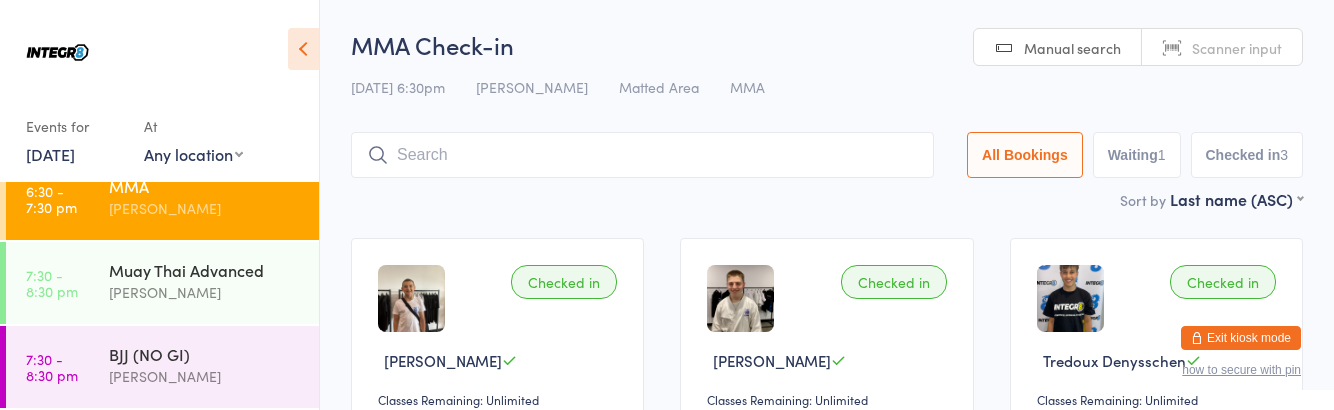 scroll, scrollTop: 360, scrollLeft: 0, axis: vertical 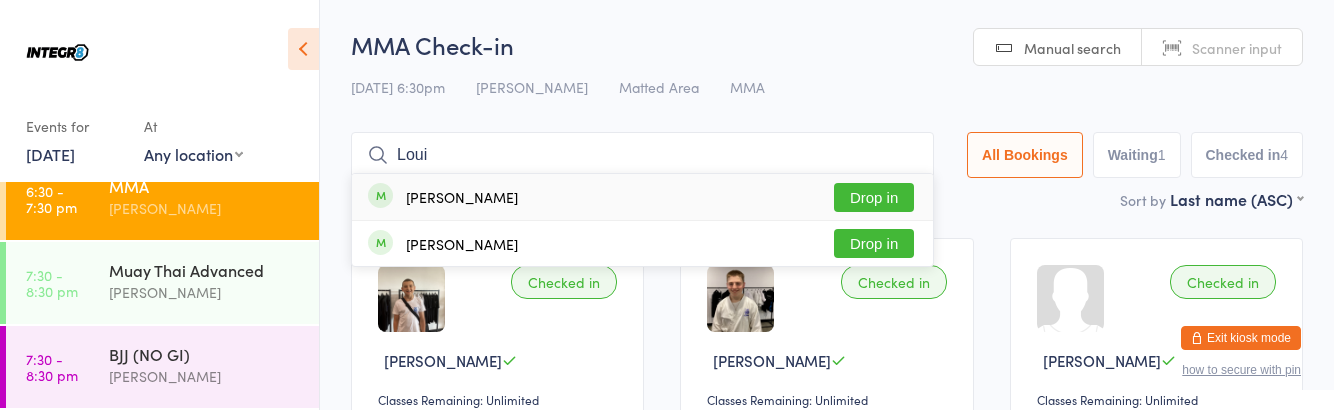 type on "Loui" 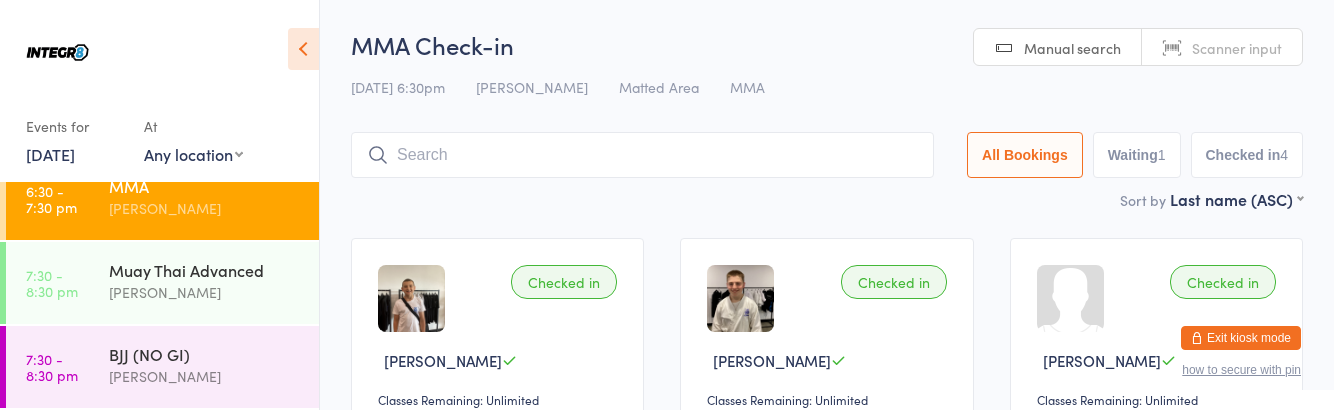scroll, scrollTop: 360, scrollLeft: 0, axis: vertical 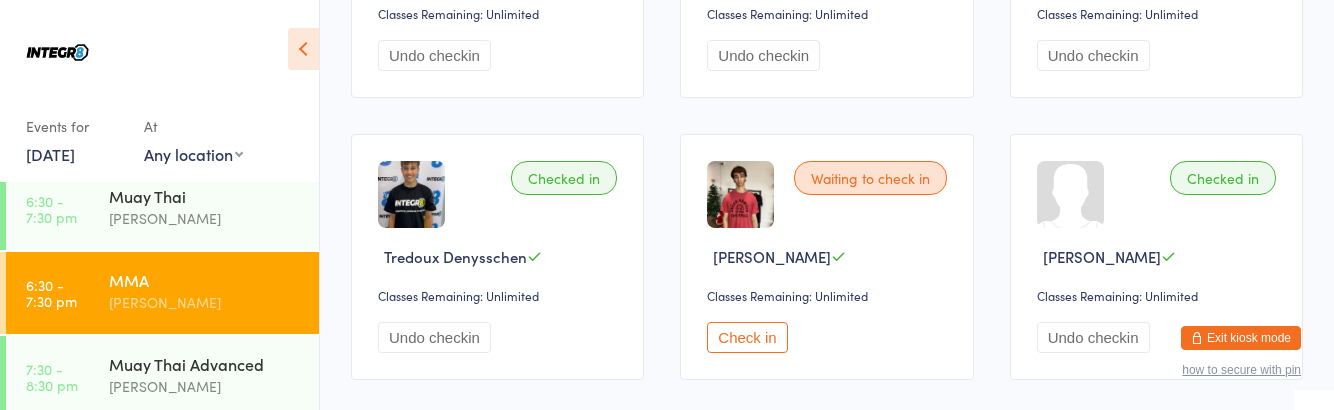 click on "[PERSON_NAME]" at bounding box center [205, 470] 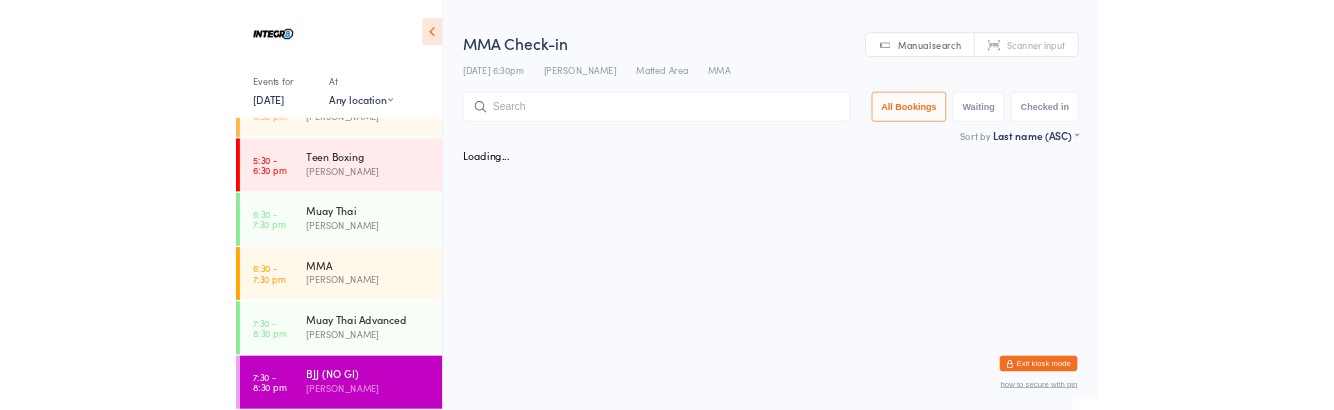 scroll, scrollTop: 266, scrollLeft: 0, axis: vertical 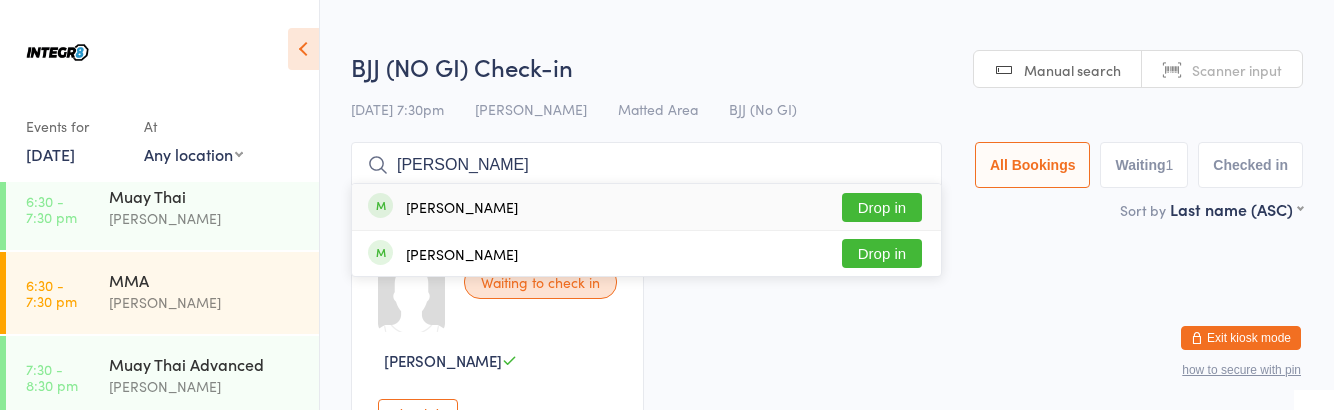 type on "[PERSON_NAME]" 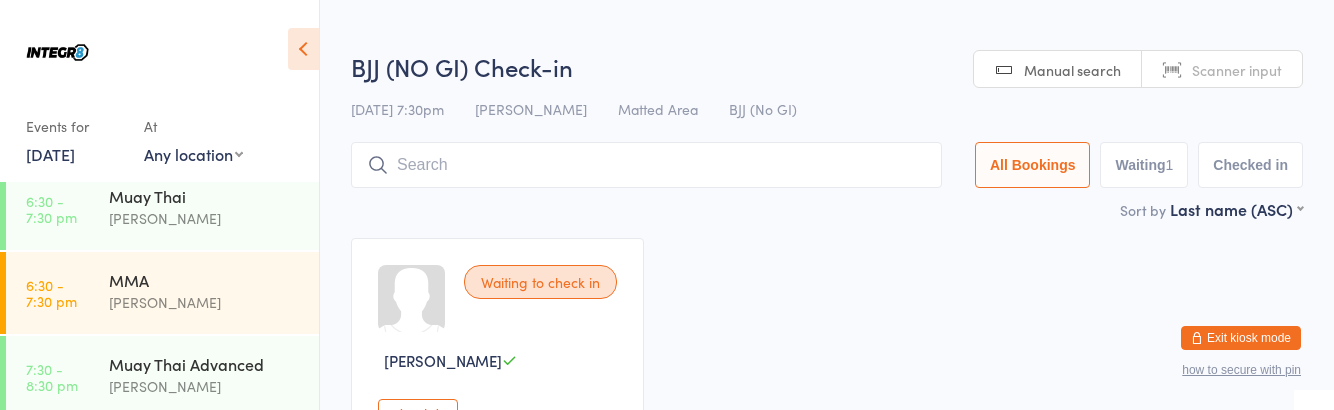 scroll, scrollTop: 266, scrollLeft: 0, axis: vertical 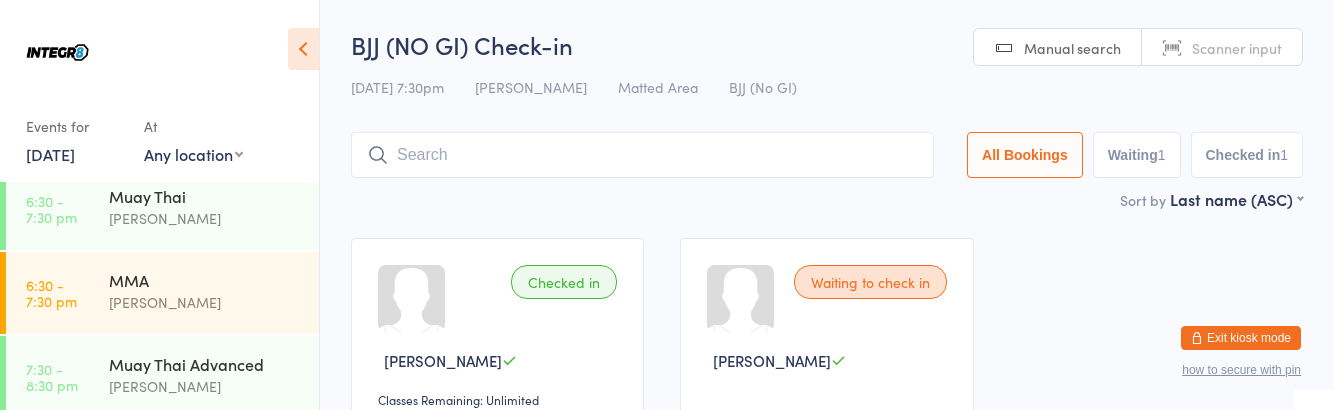 click on "MMA" at bounding box center [205, 280] 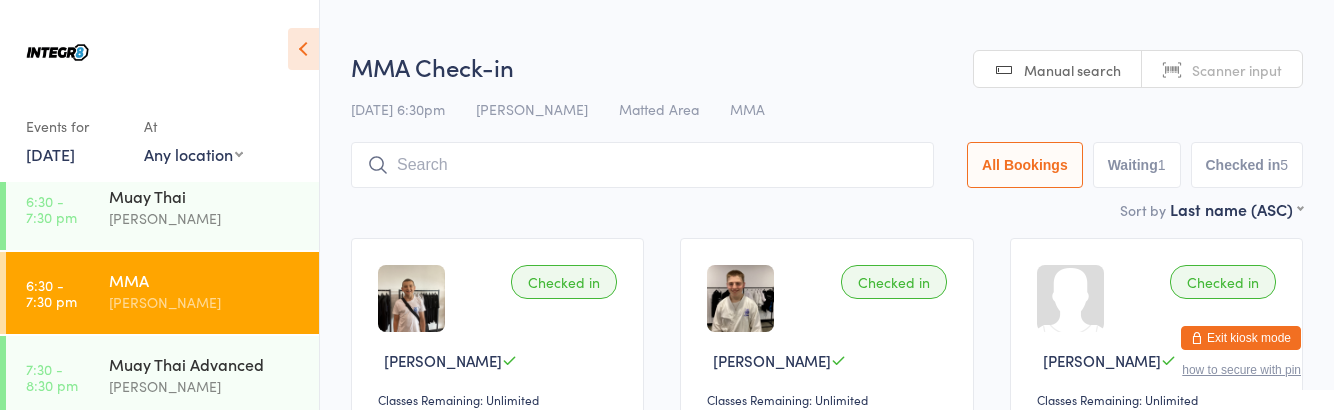 scroll, scrollTop: 266, scrollLeft: 0, axis: vertical 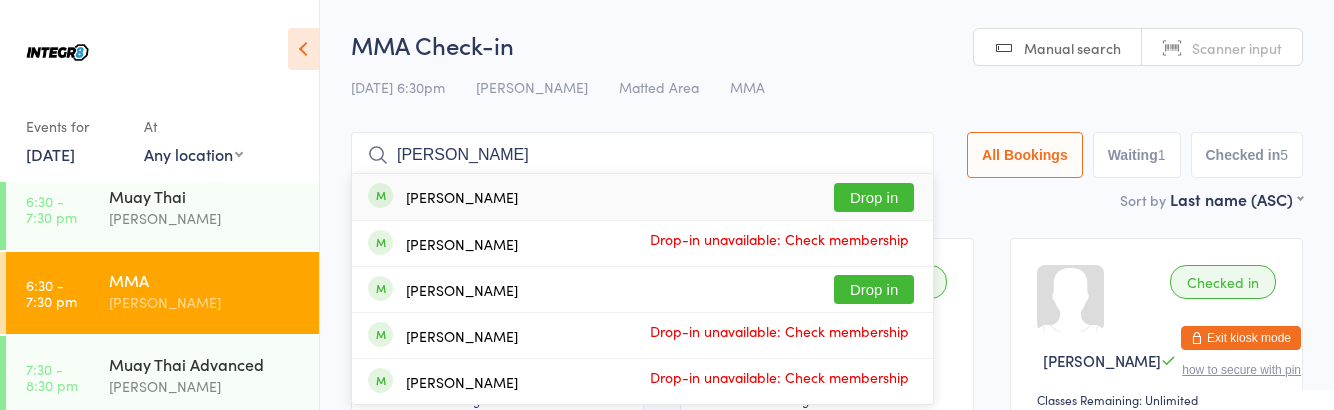 type on "[PERSON_NAME]" 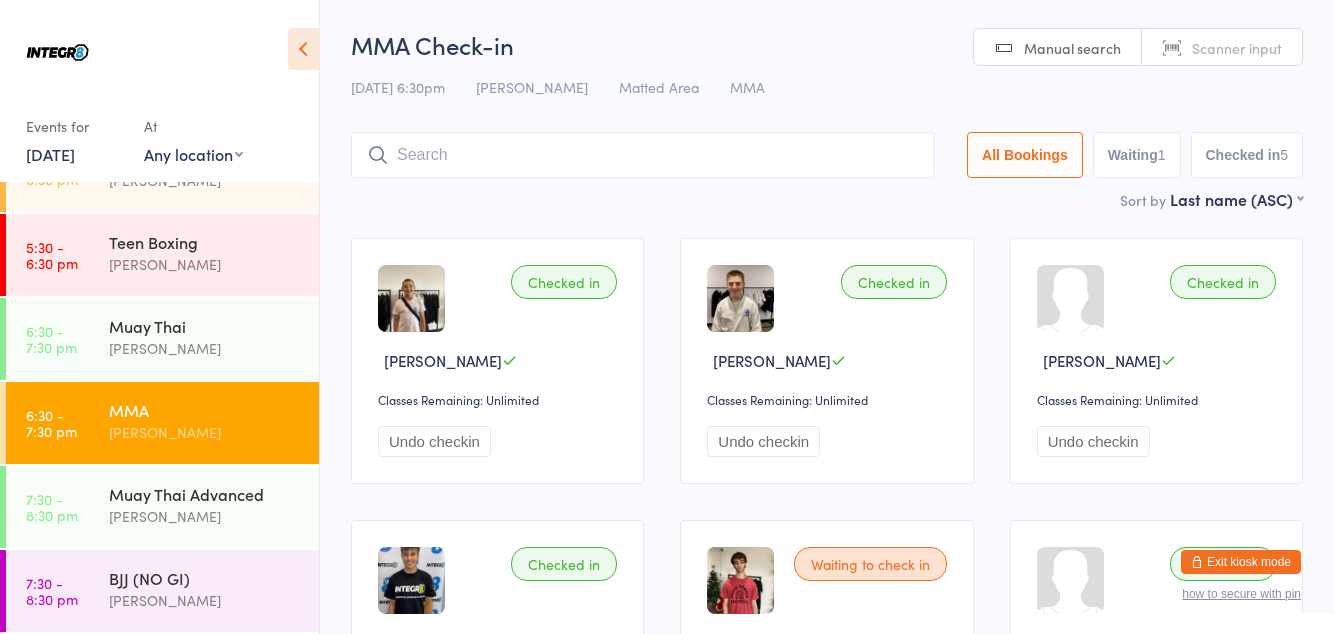 scroll, scrollTop: 266, scrollLeft: 0, axis: vertical 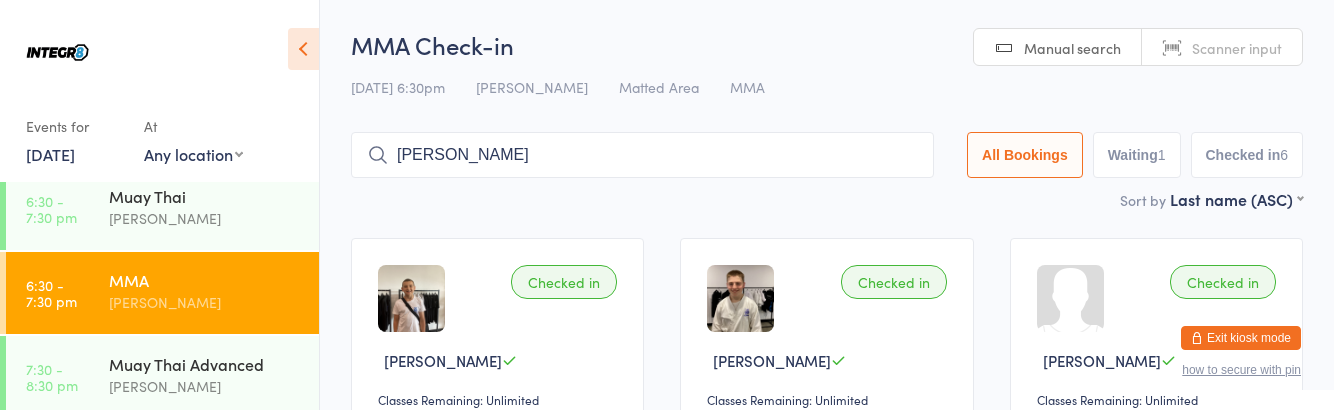 type on "[PERSON_NAME]" 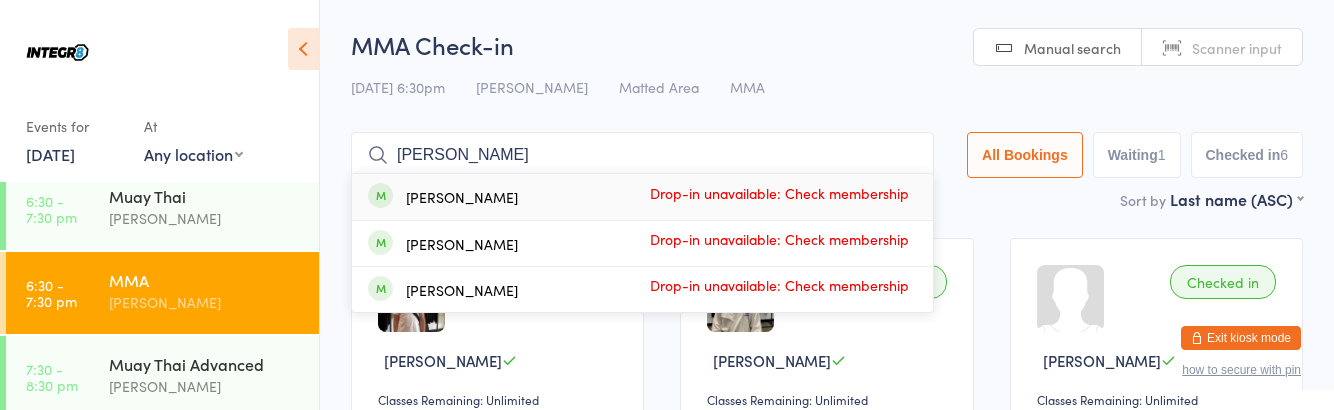 click on "[PERSON_NAME]" at bounding box center [205, 386] 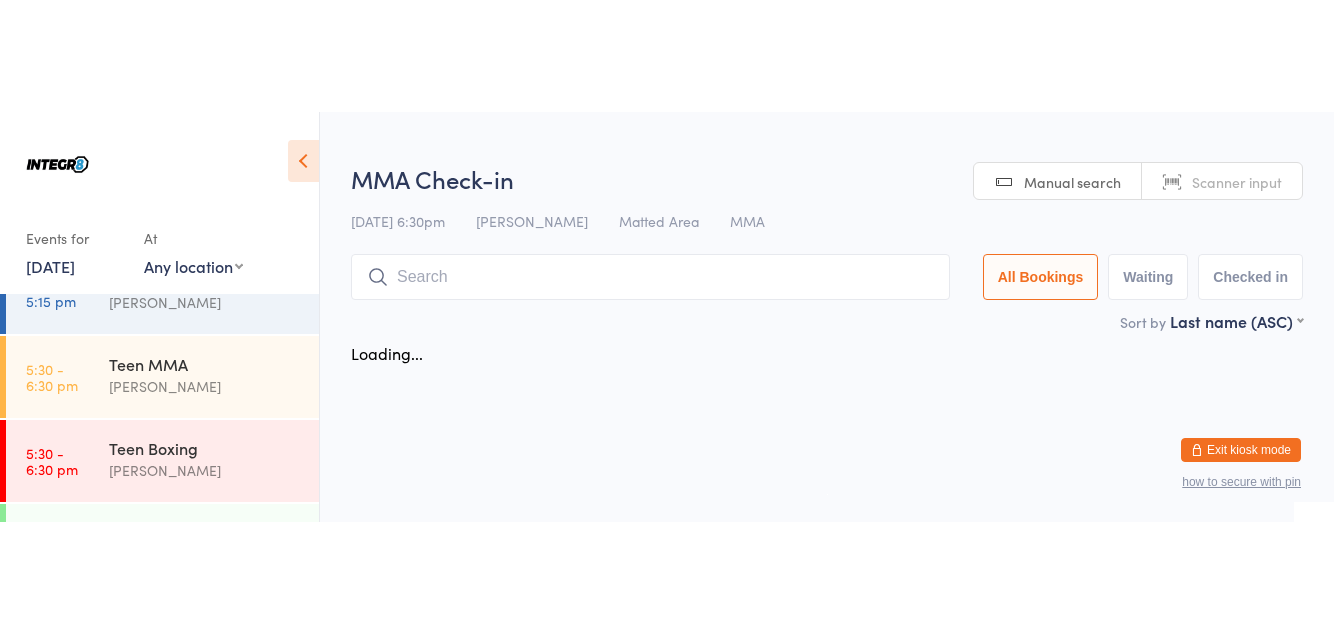 scroll, scrollTop: 266, scrollLeft: 0, axis: vertical 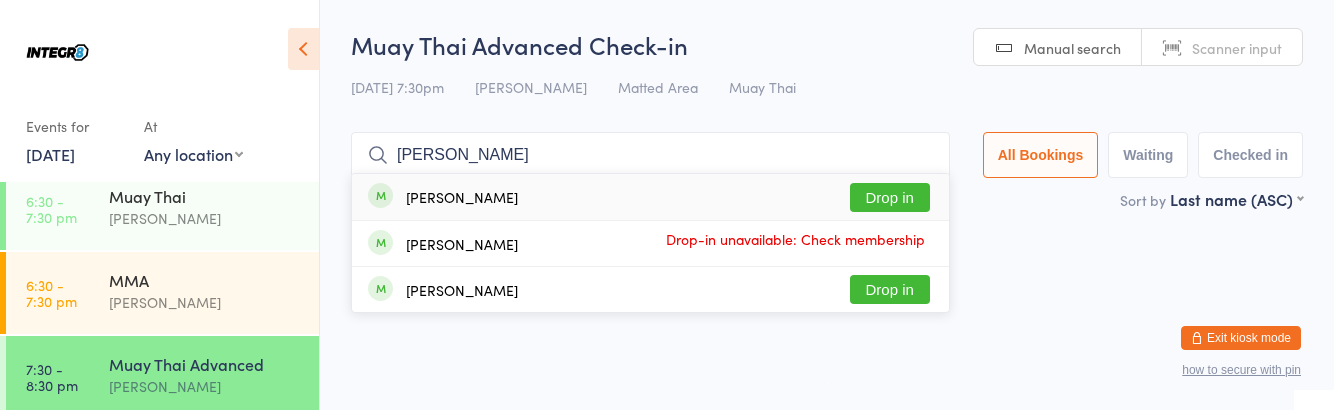 type on "[PERSON_NAME]" 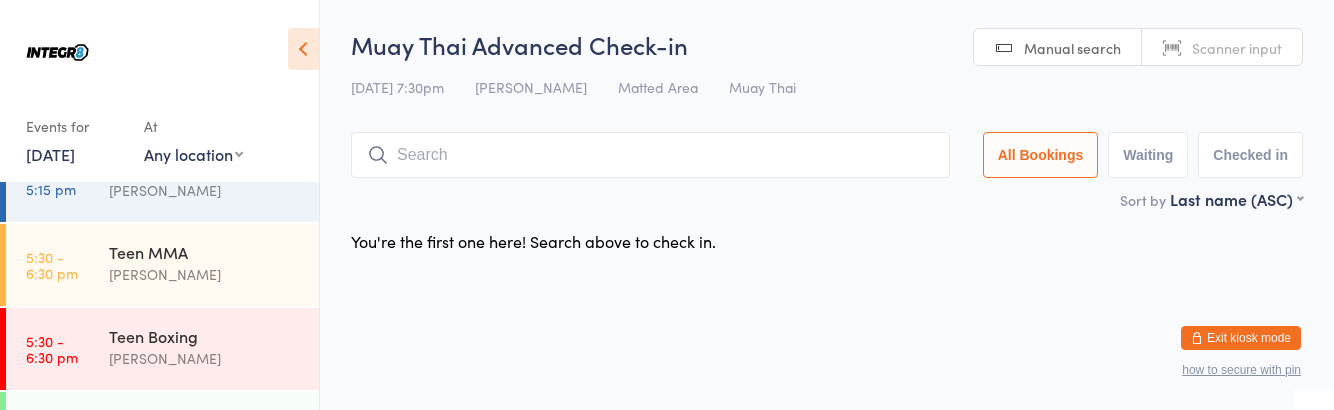 scroll, scrollTop: 266, scrollLeft: 0, axis: vertical 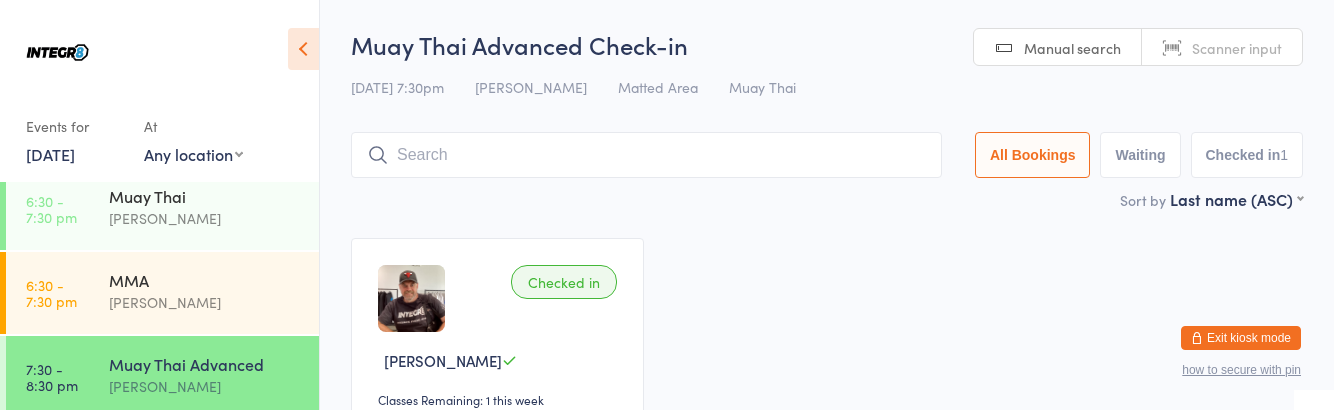 click on "[PERSON_NAME]" at bounding box center (205, 302) 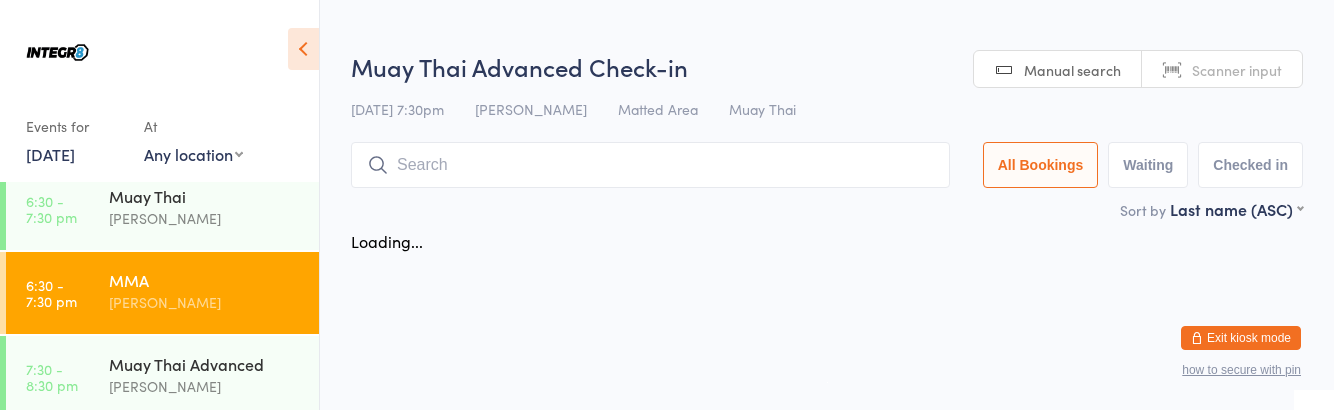 scroll, scrollTop: 266, scrollLeft: 0, axis: vertical 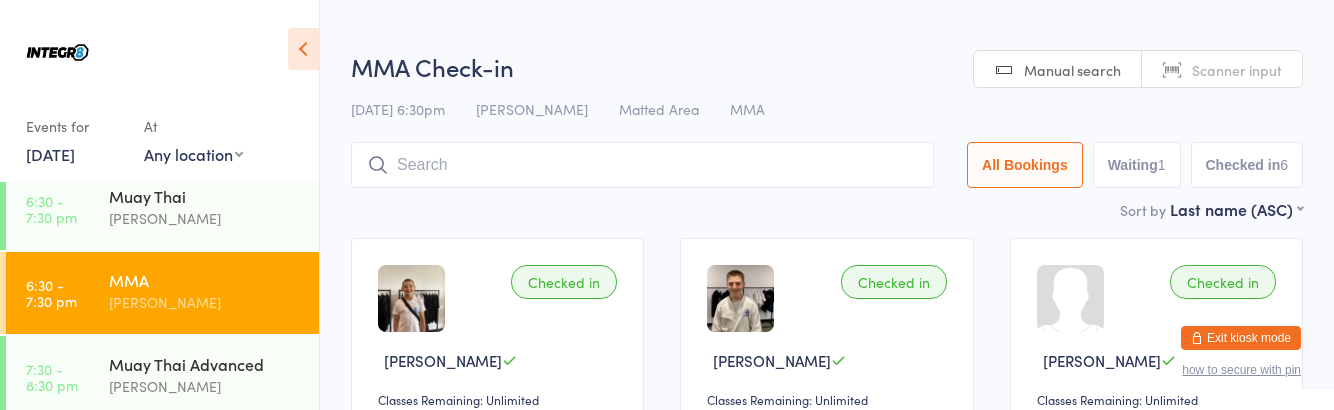 click on "BJJ (NO GI)" at bounding box center [205, 448] 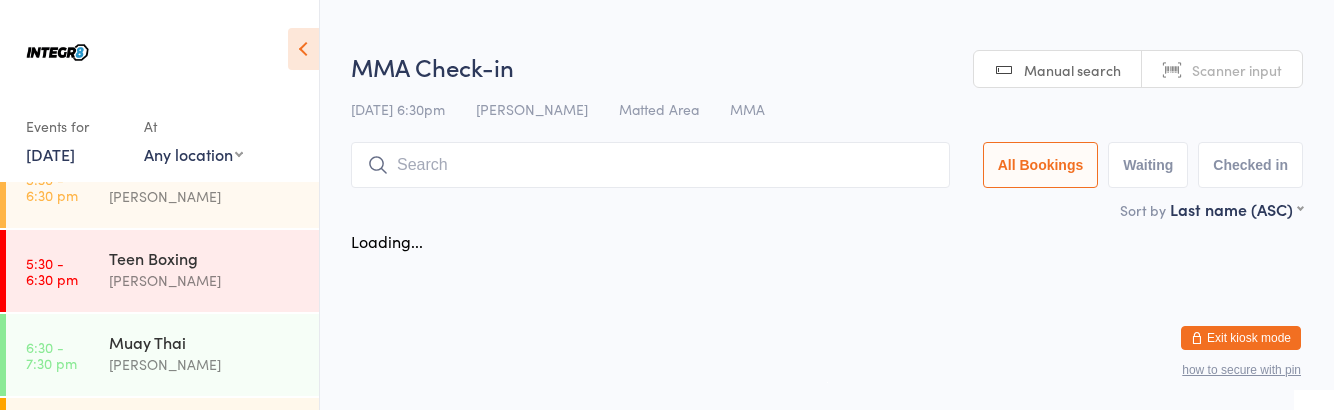 scroll, scrollTop: 121, scrollLeft: 0, axis: vertical 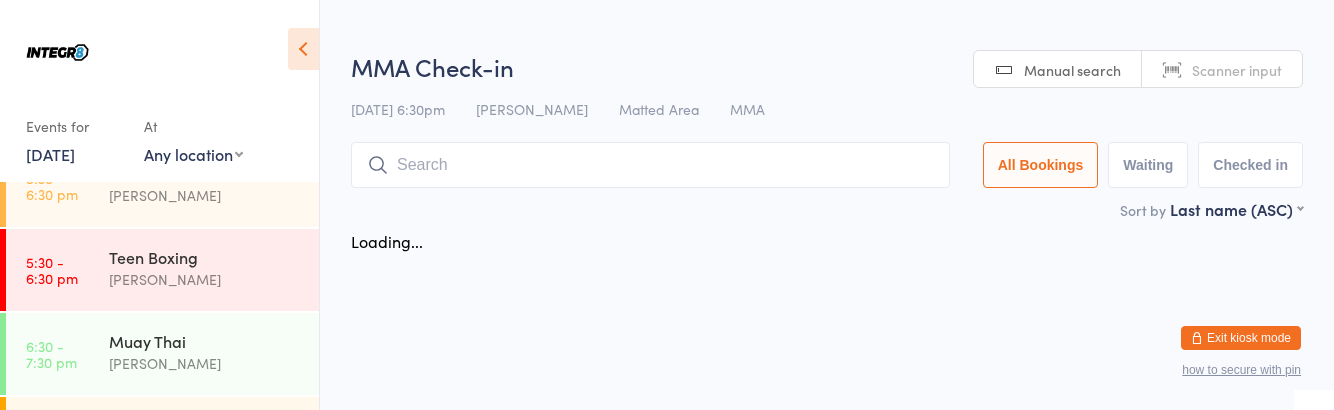 click on "[PERSON_NAME]" at bounding box center (205, 363) 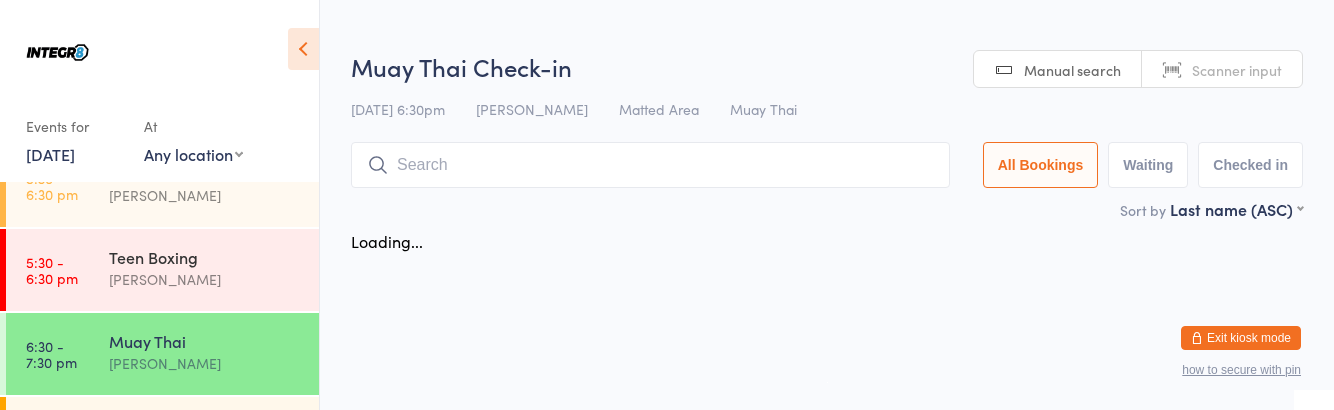 scroll, scrollTop: 121, scrollLeft: 0, axis: vertical 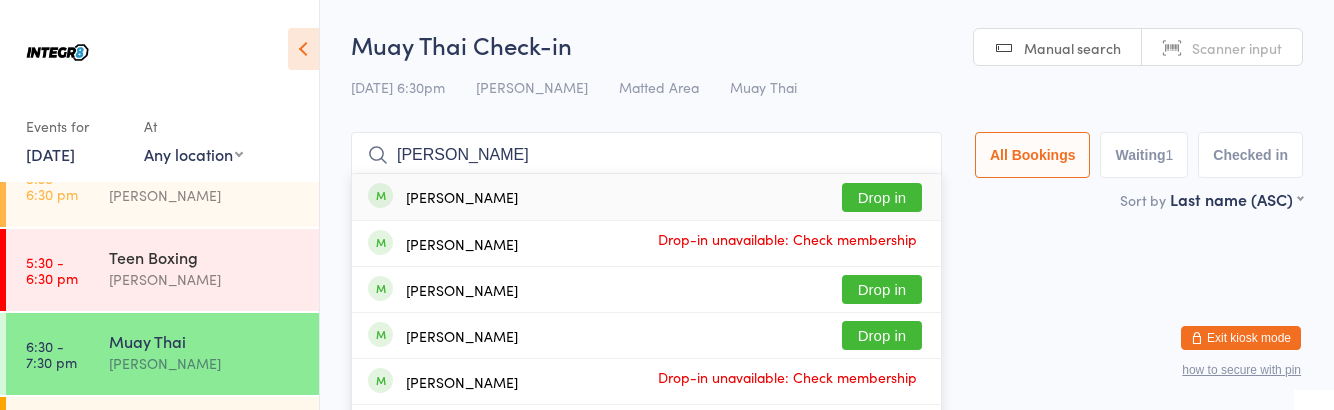 type on "[PERSON_NAME]" 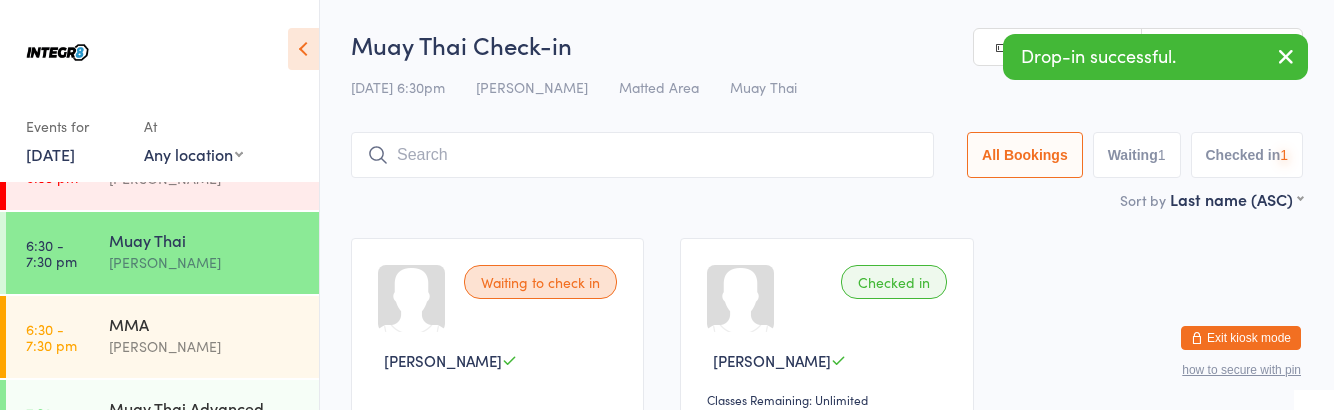 scroll, scrollTop: 266, scrollLeft: 0, axis: vertical 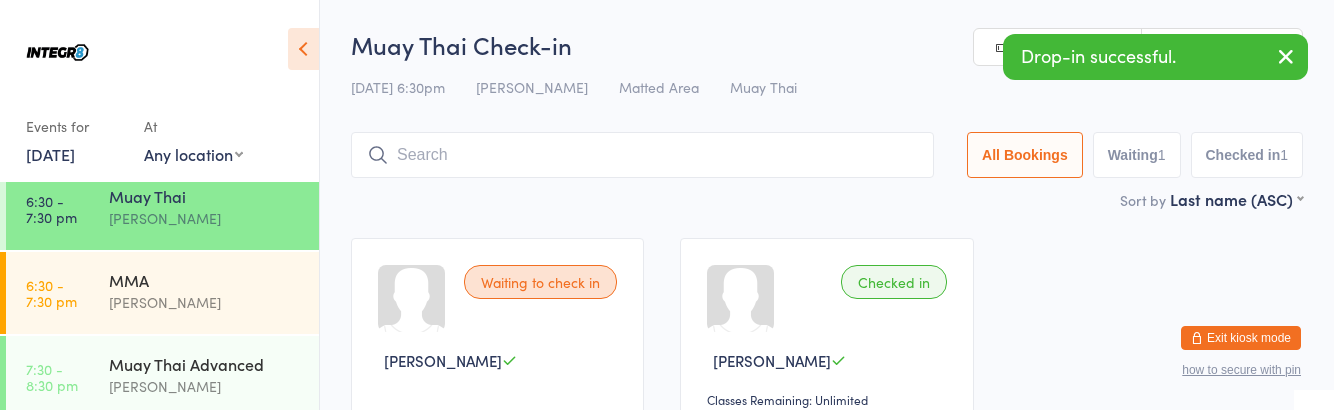 click on "BJJ (NO GI)" at bounding box center [205, 448] 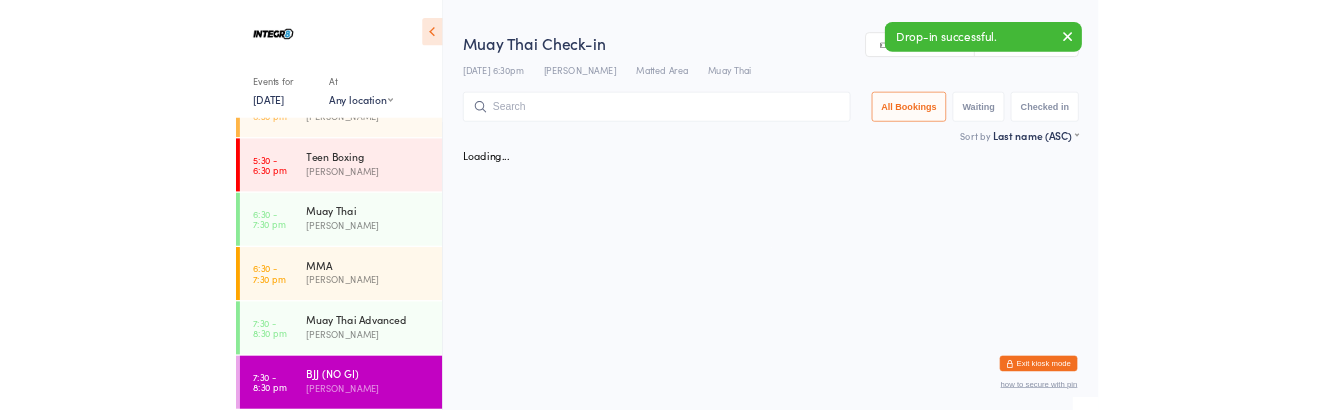 scroll, scrollTop: 266, scrollLeft: 0, axis: vertical 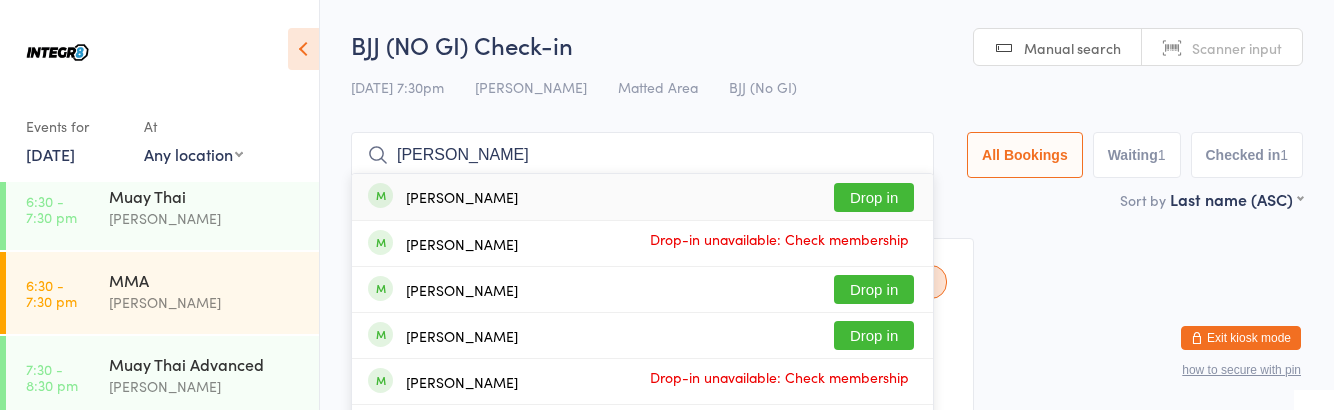 type on "[PERSON_NAME]" 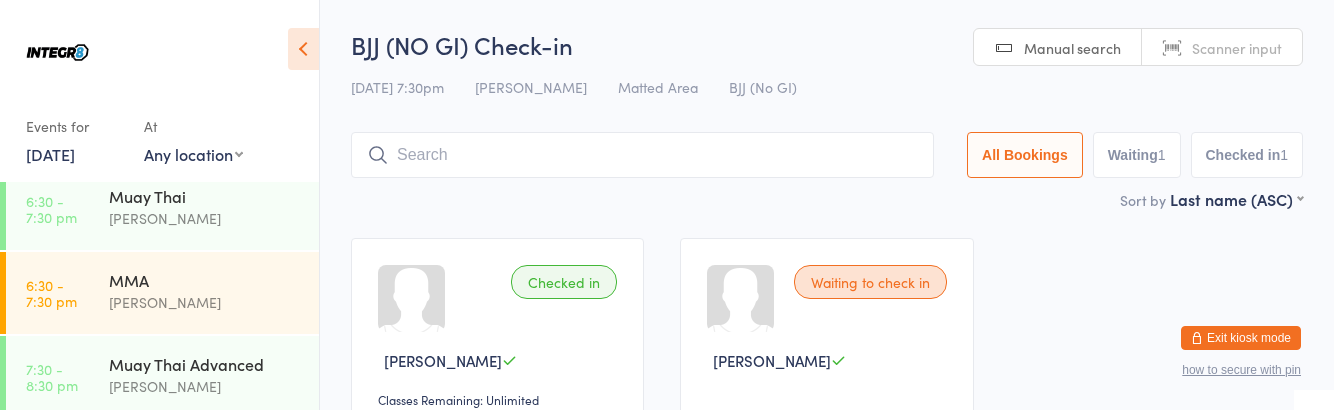 scroll, scrollTop: 266, scrollLeft: 0, axis: vertical 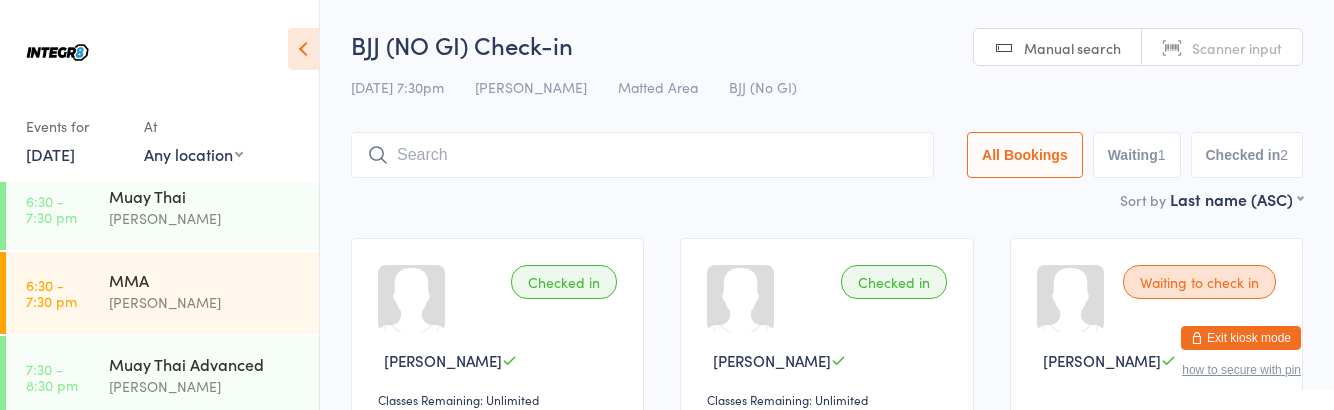 click on "6:30 - 7:30 pm MMA [PERSON_NAME]" at bounding box center (162, 293) 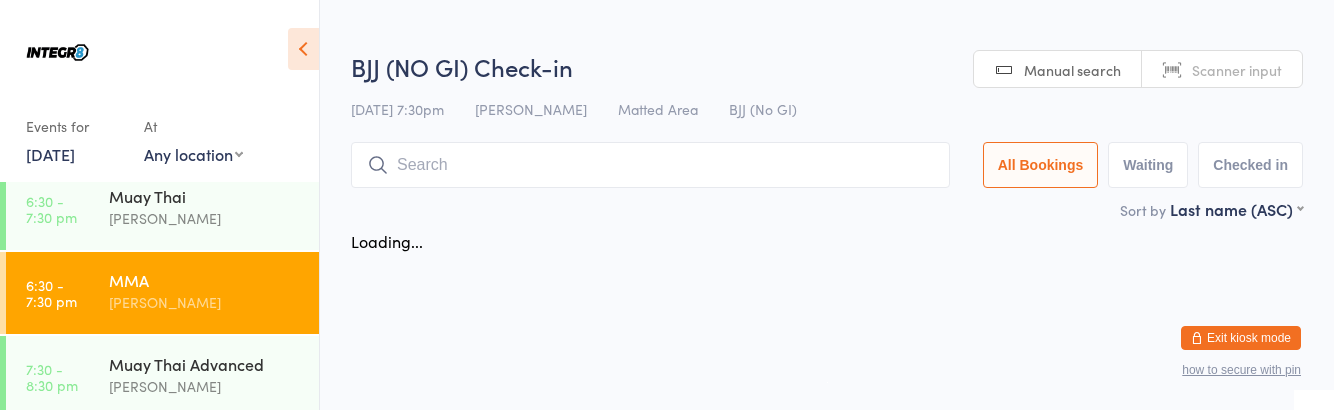 scroll, scrollTop: 266, scrollLeft: 0, axis: vertical 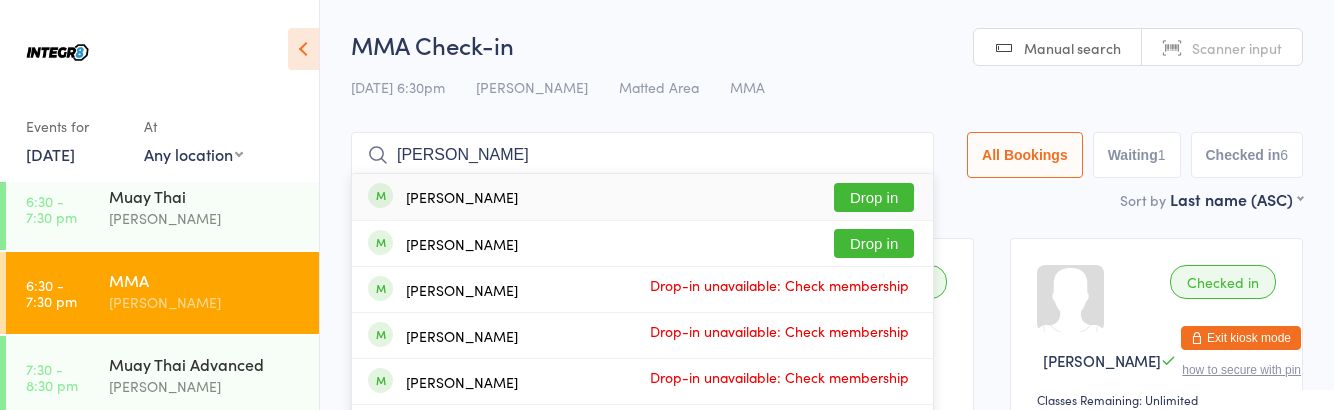type on "[PERSON_NAME]" 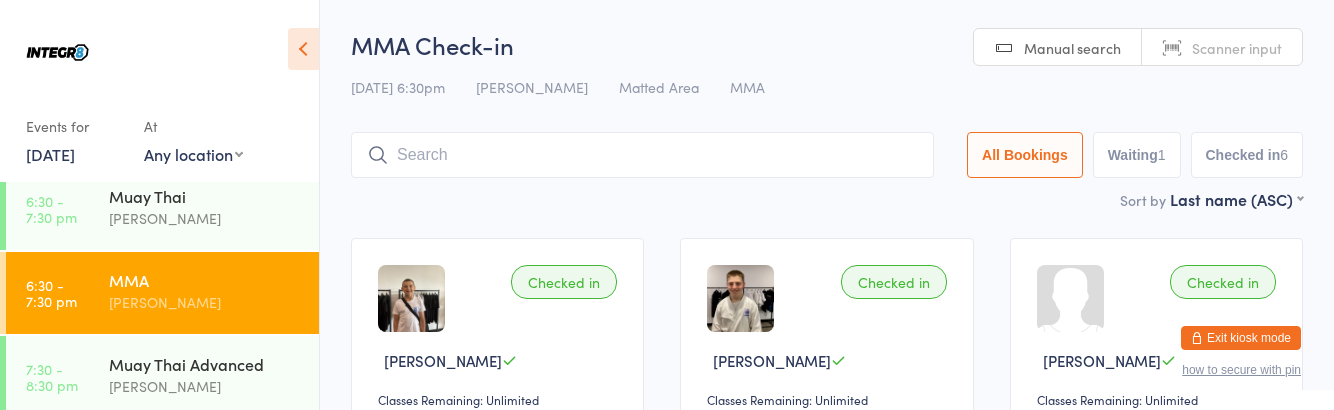 scroll, scrollTop: 266, scrollLeft: 0, axis: vertical 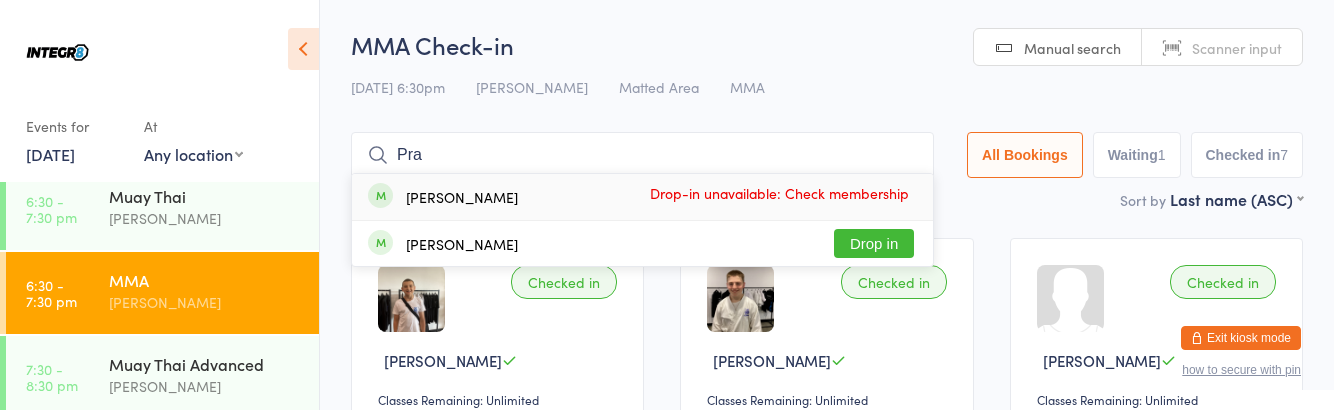 type on "Pra" 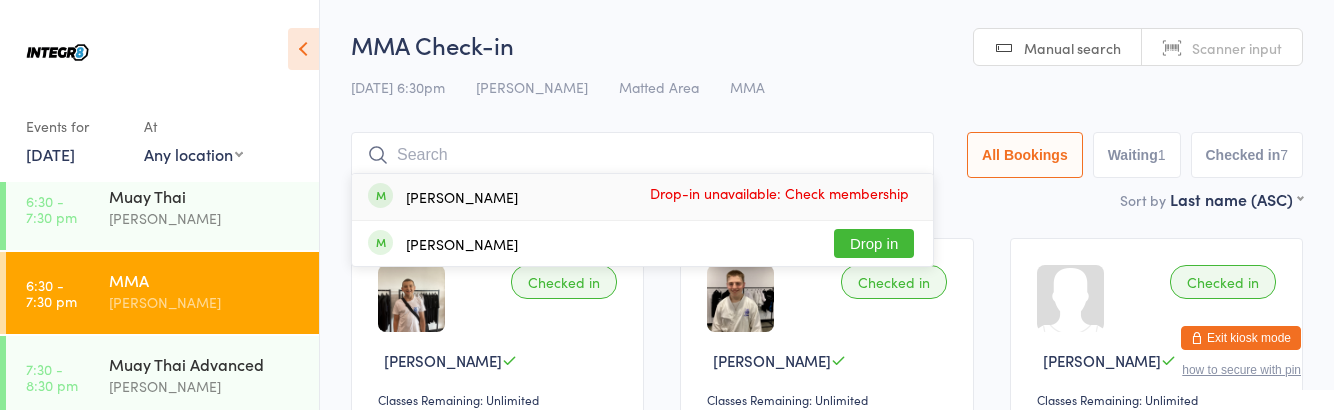 scroll, scrollTop: 266, scrollLeft: 0, axis: vertical 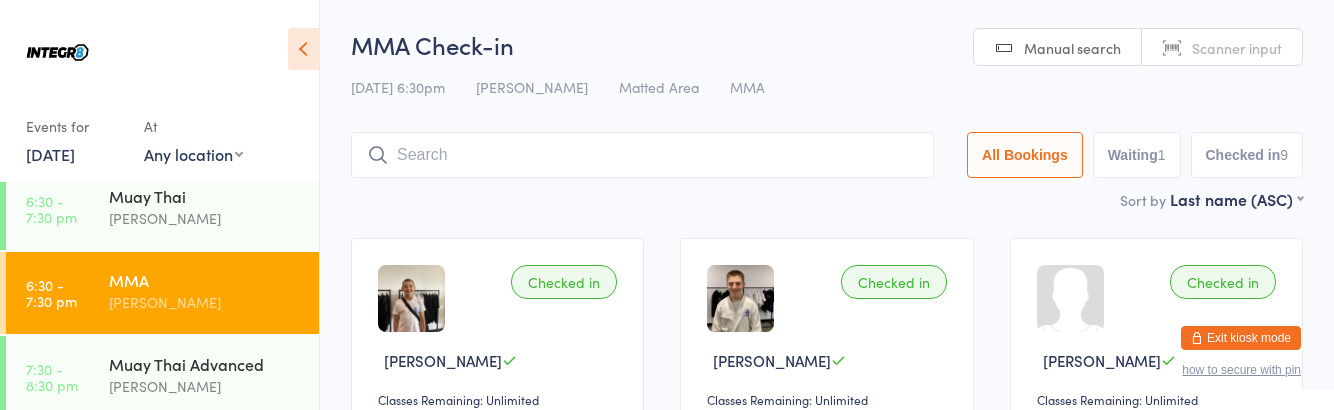 click on "7:30 - 8:30 pm Muay Thai Advanced [PERSON_NAME]" at bounding box center [162, 377] 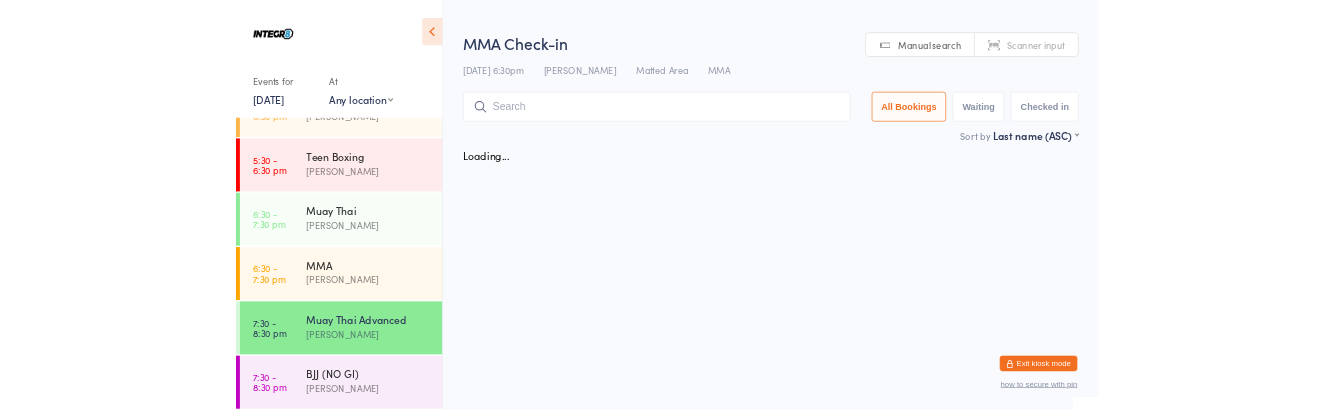 scroll, scrollTop: 266, scrollLeft: 0, axis: vertical 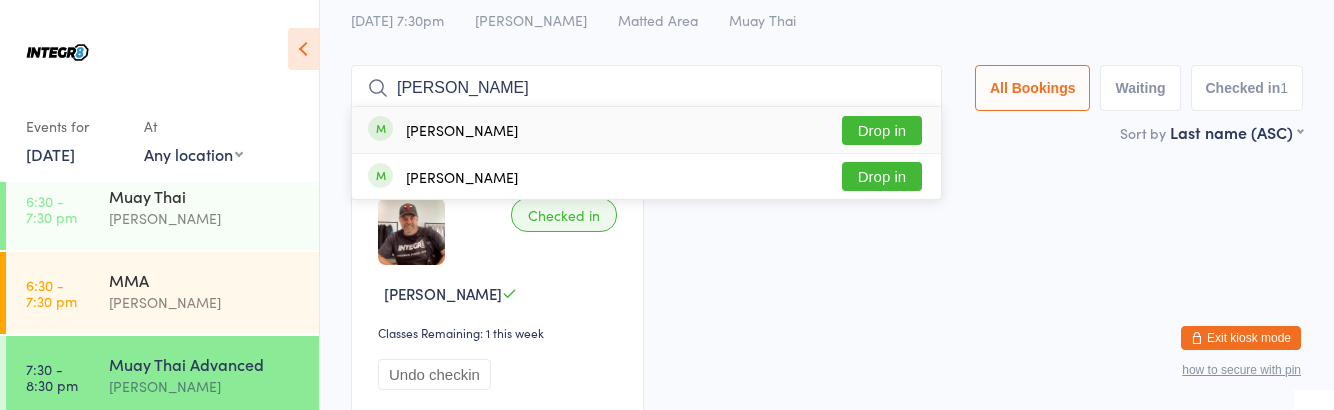 type on "[PERSON_NAME]" 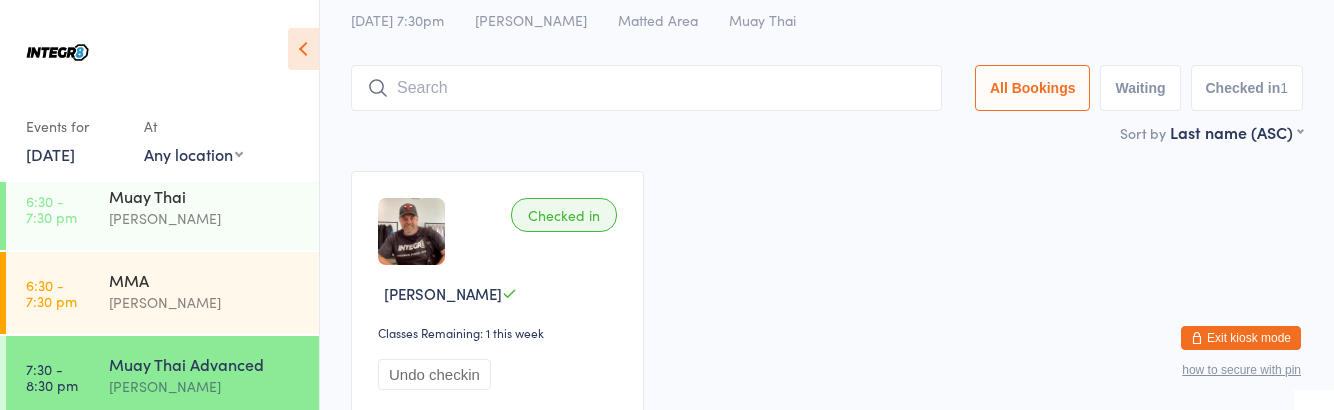 scroll, scrollTop: 0, scrollLeft: 0, axis: both 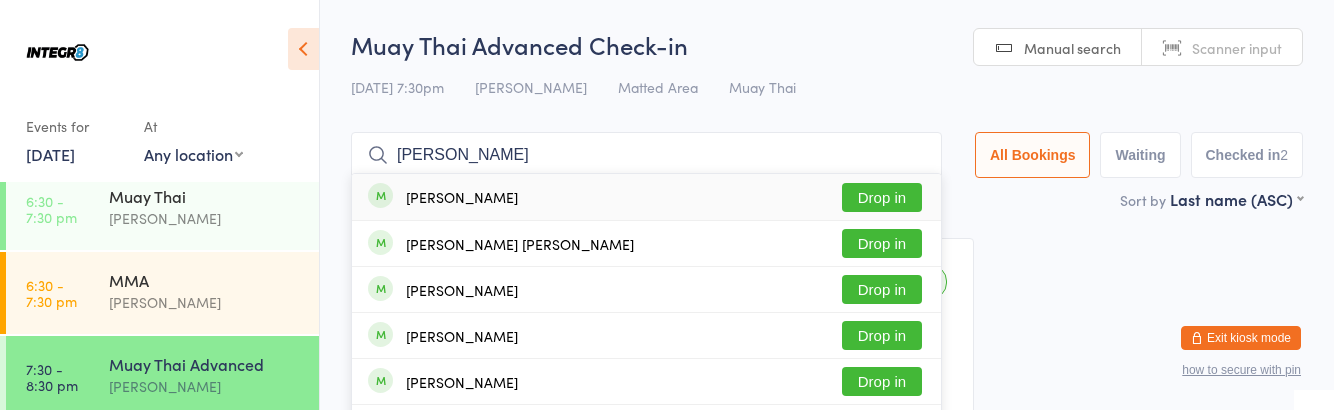 type on "[PERSON_NAME]" 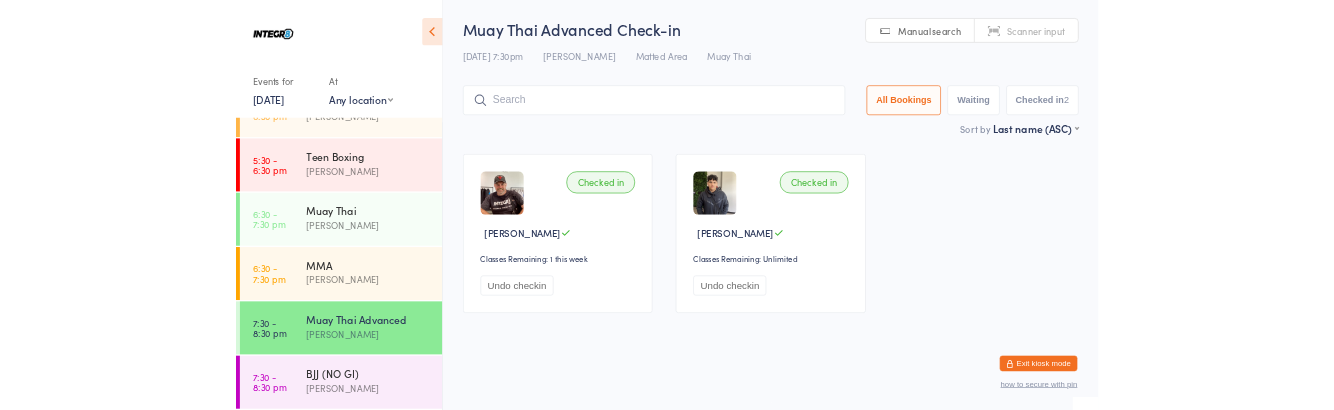 scroll, scrollTop: 266, scrollLeft: 0, axis: vertical 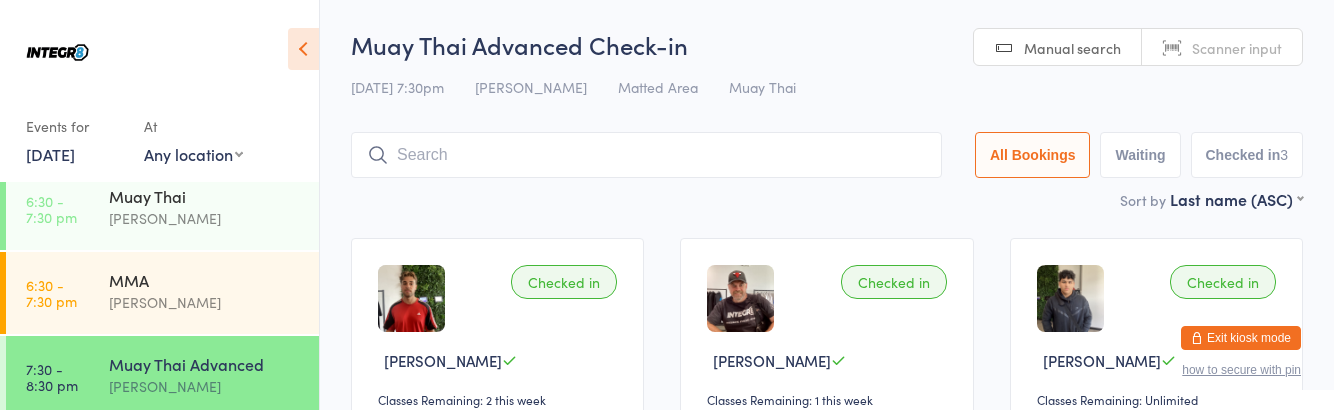 click on "[PERSON_NAME]" at bounding box center (205, 302) 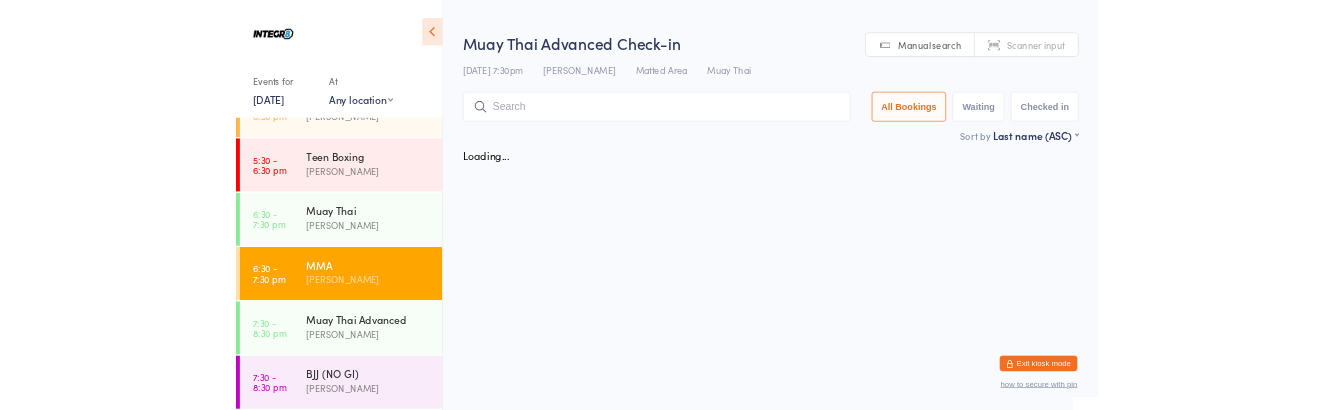 scroll, scrollTop: 266, scrollLeft: 0, axis: vertical 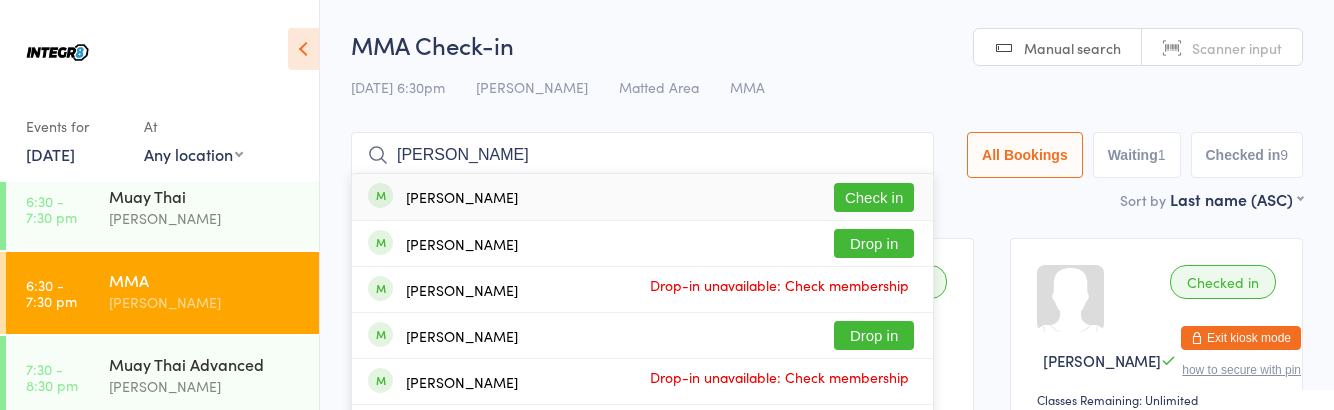 type on "[PERSON_NAME]" 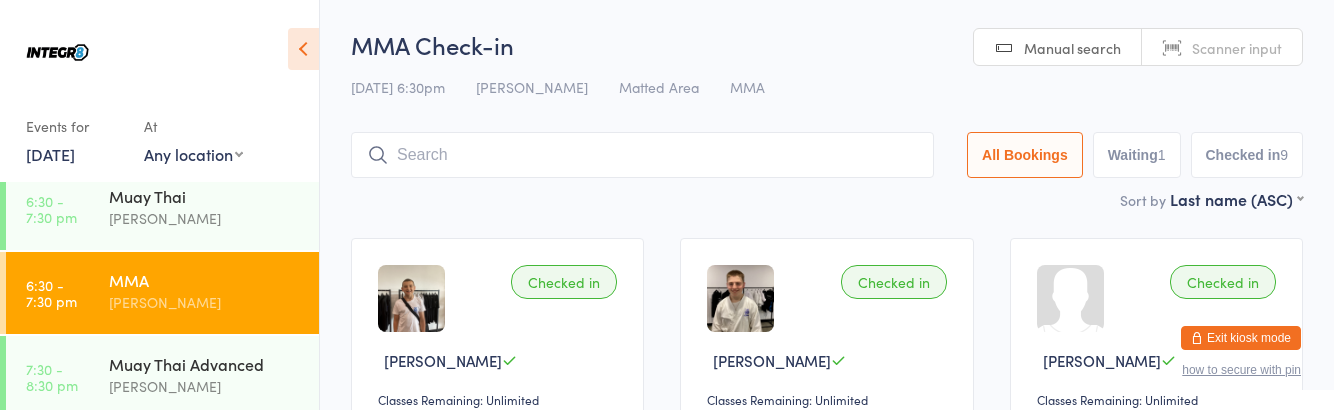 scroll, scrollTop: 266, scrollLeft: 0, axis: vertical 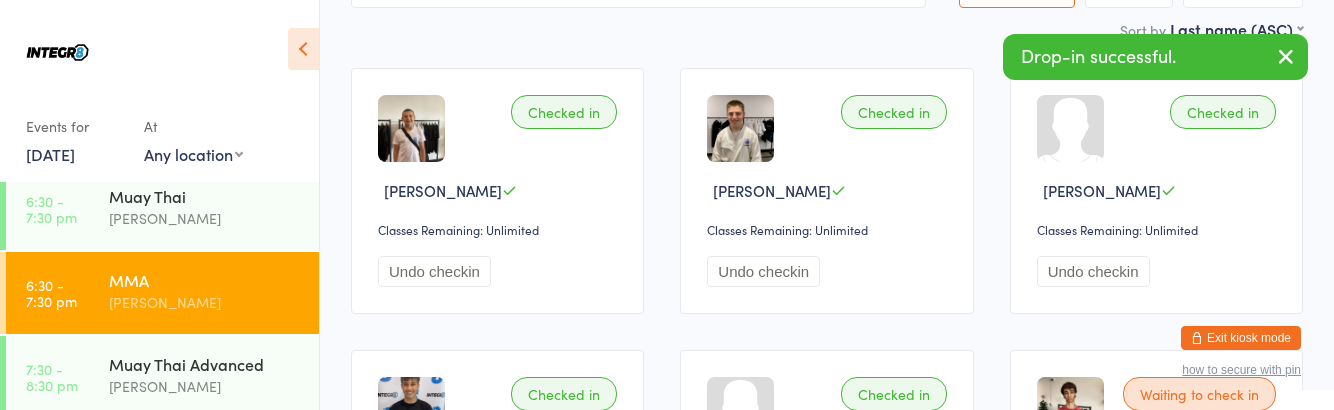 click on "[PERSON_NAME]" at bounding box center [205, 470] 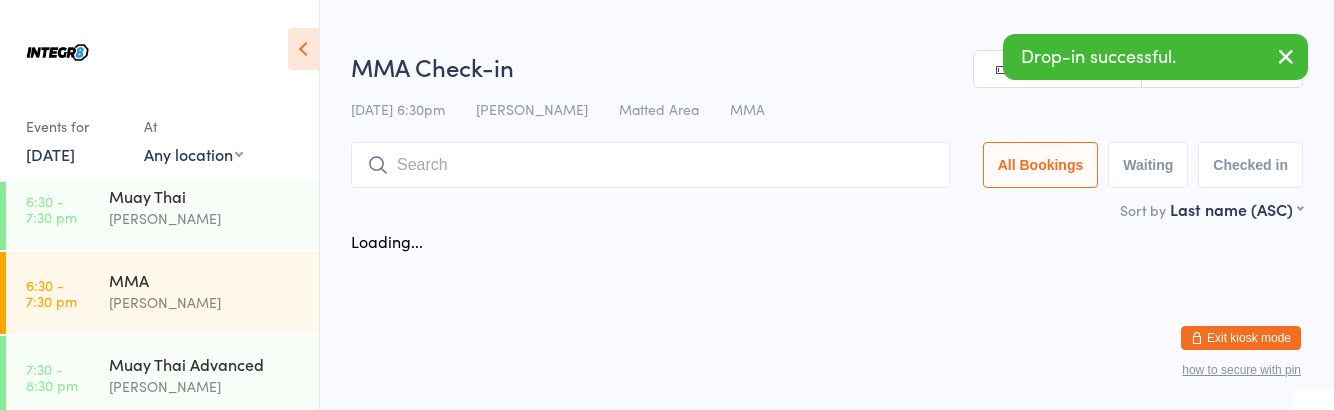 scroll, scrollTop: 0, scrollLeft: 0, axis: both 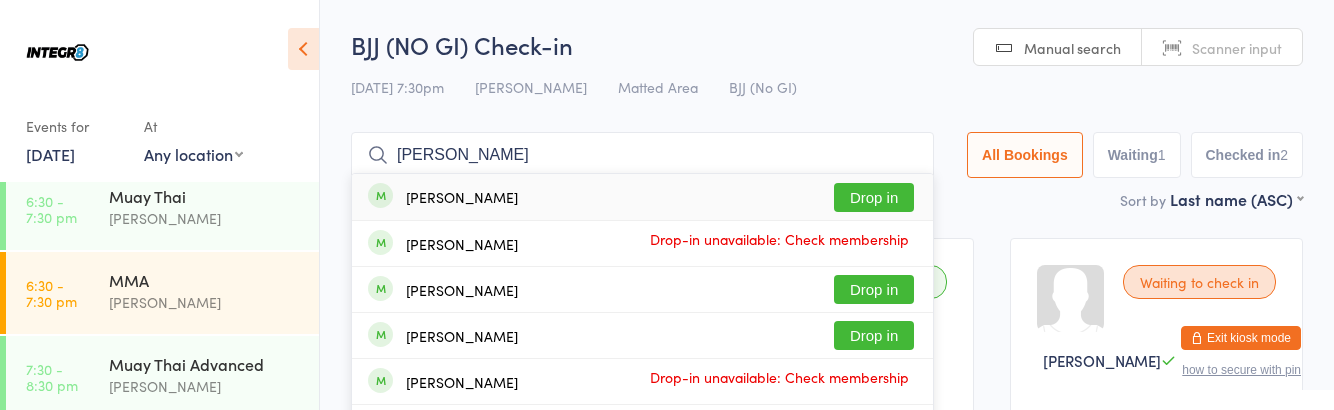type on "[PERSON_NAME]" 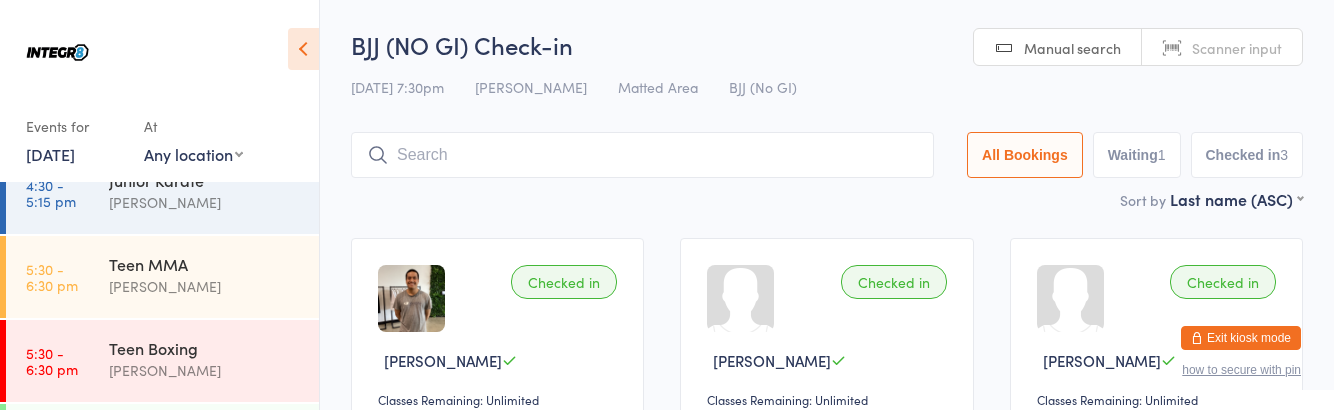 scroll, scrollTop: 0, scrollLeft: 0, axis: both 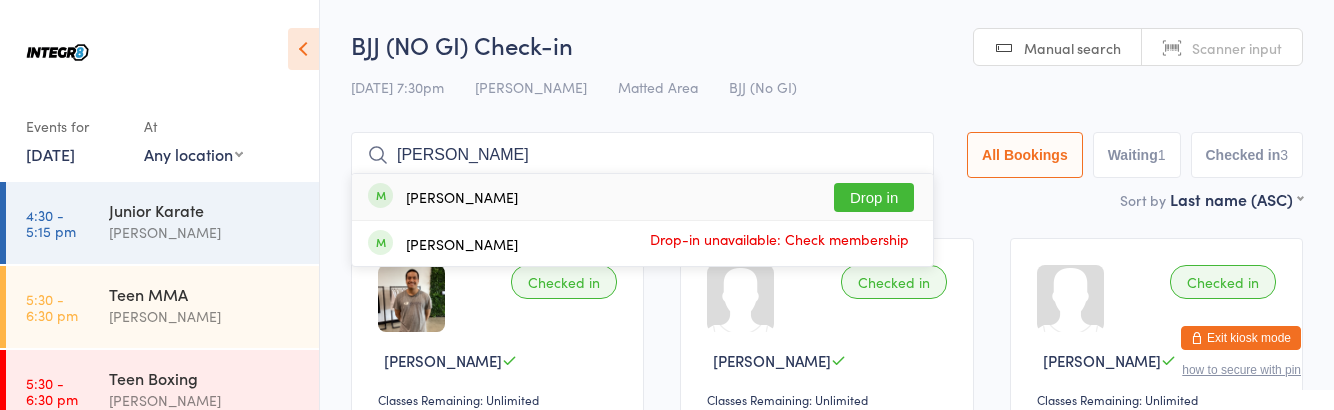 type on "[PERSON_NAME]" 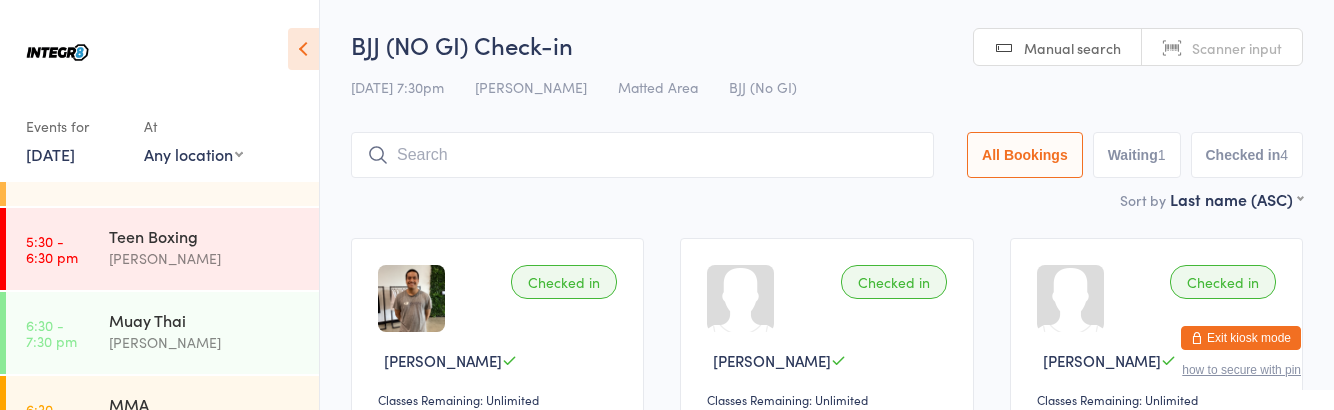 scroll, scrollTop: 143, scrollLeft: 0, axis: vertical 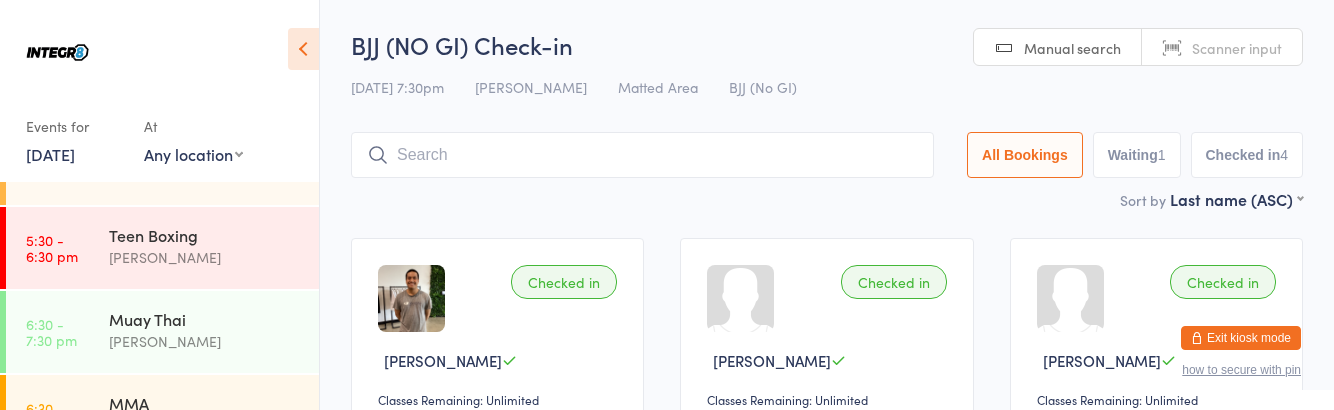 click on "[PERSON_NAME]" at bounding box center [205, 341] 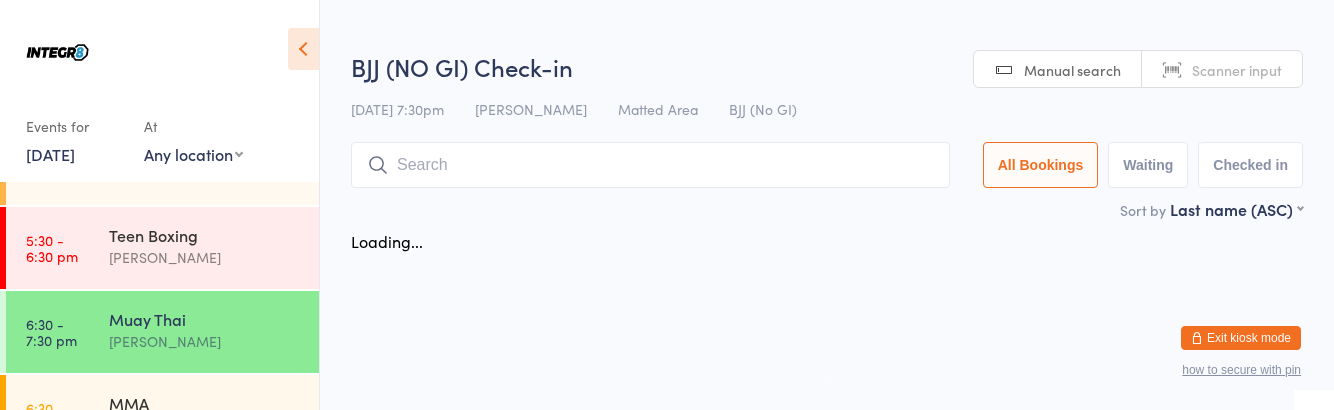 scroll, scrollTop: 143, scrollLeft: 0, axis: vertical 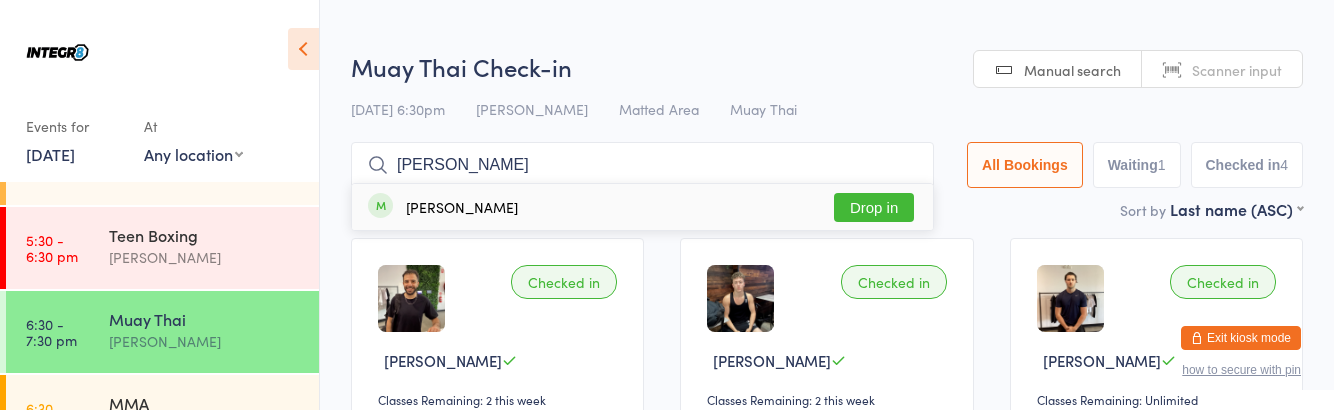 type on "[PERSON_NAME]" 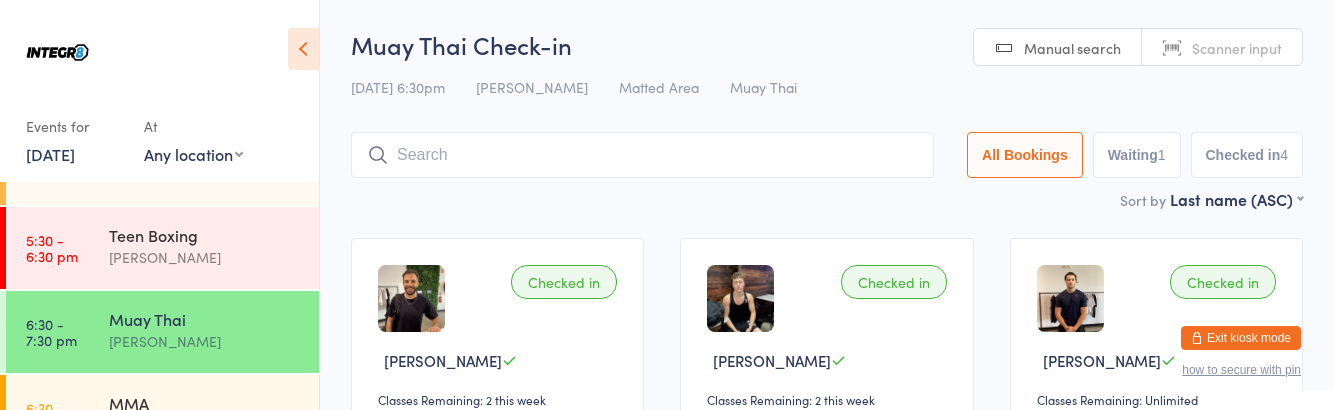 scroll, scrollTop: 143, scrollLeft: 0, axis: vertical 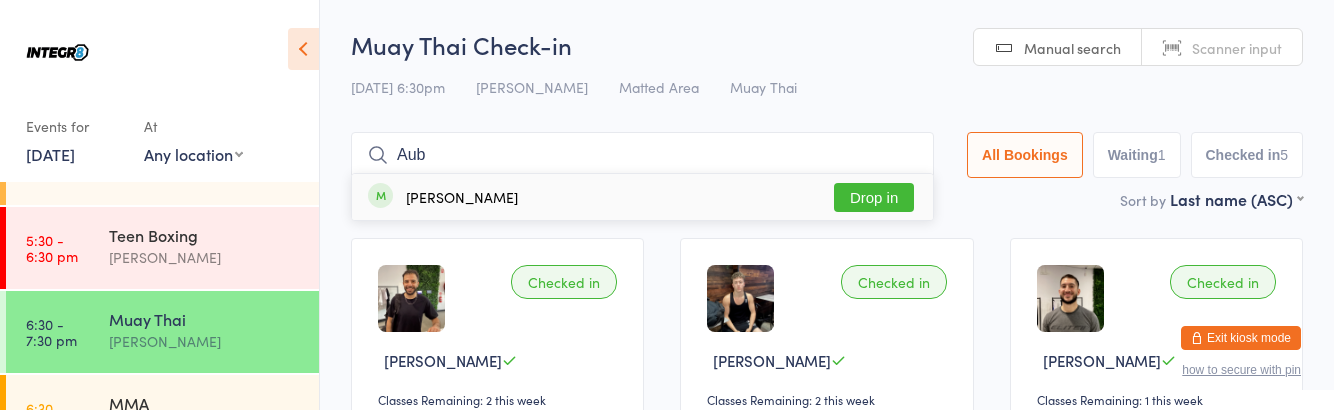 type on "Aub" 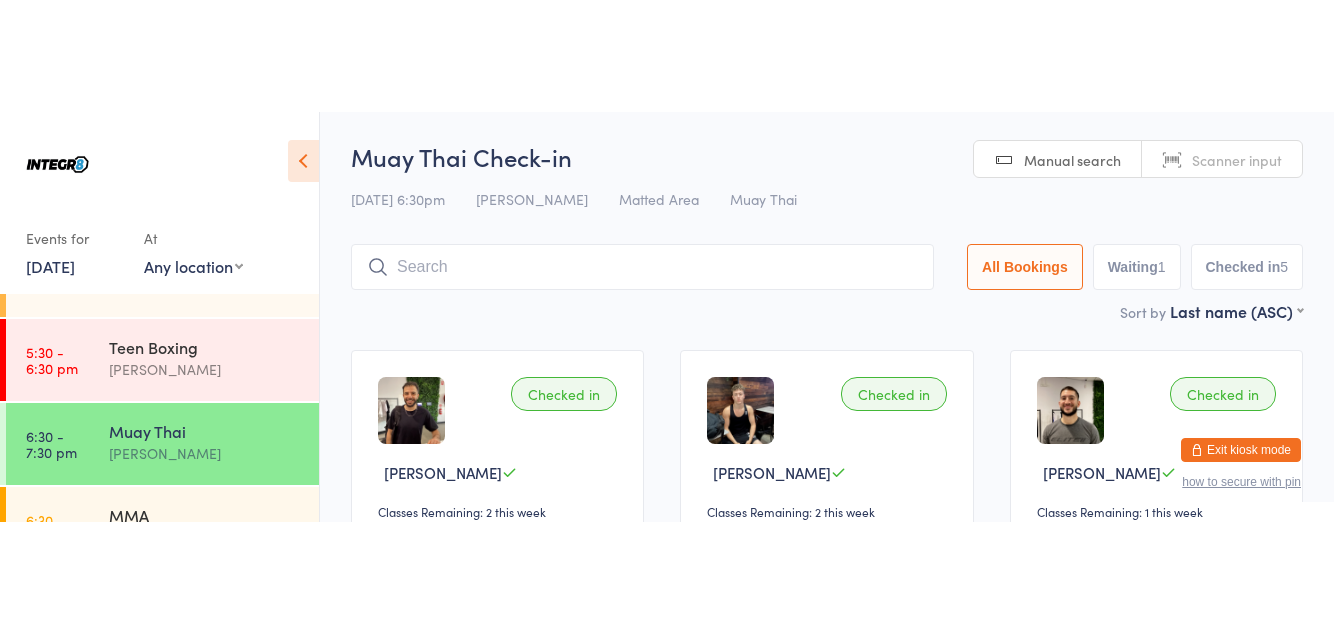 scroll, scrollTop: 143, scrollLeft: 0, axis: vertical 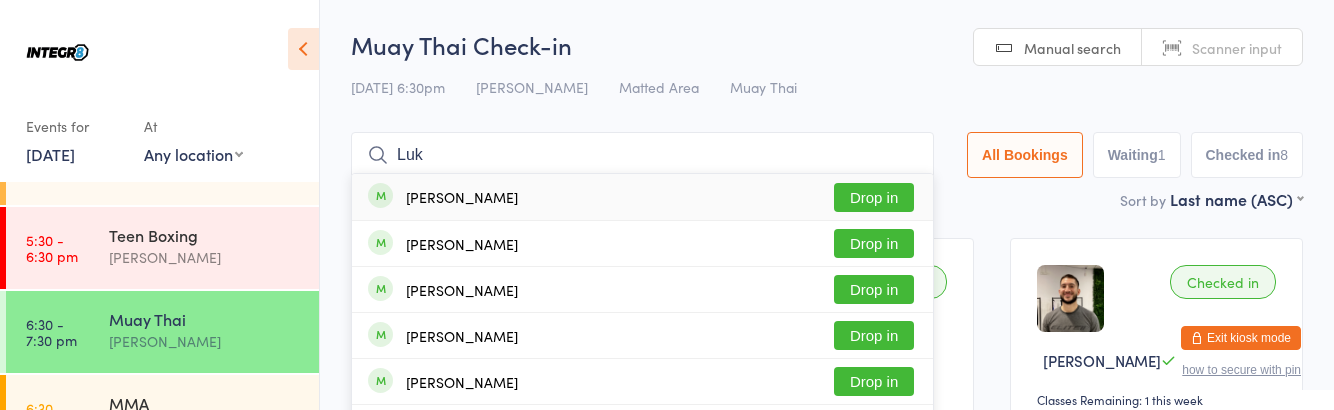 type on "Luk" 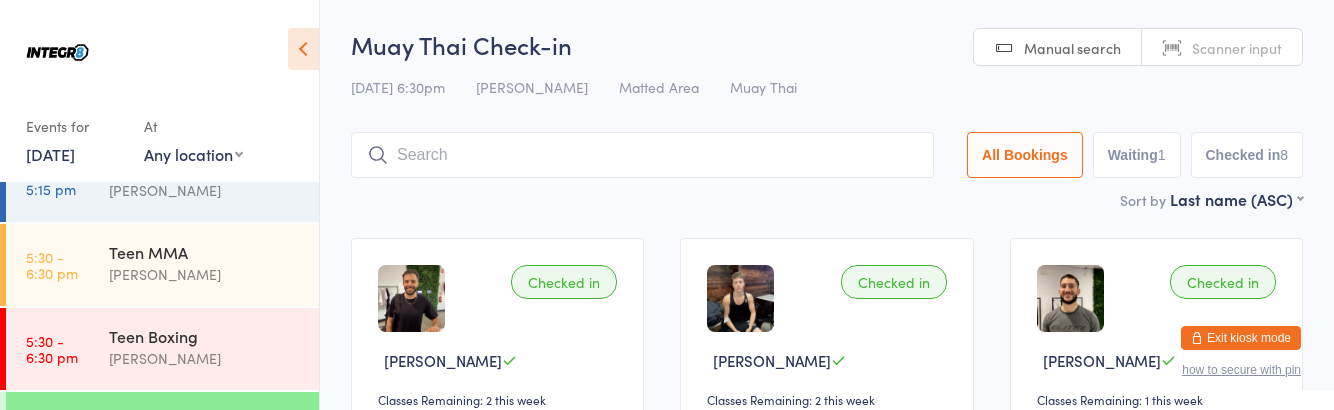 scroll, scrollTop: 143, scrollLeft: 0, axis: vertical 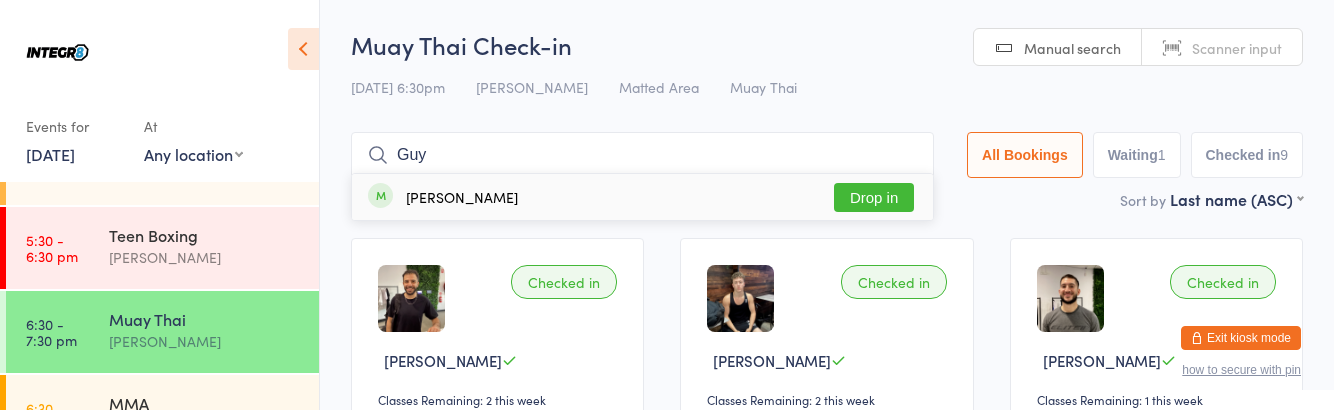 type on "Guy" 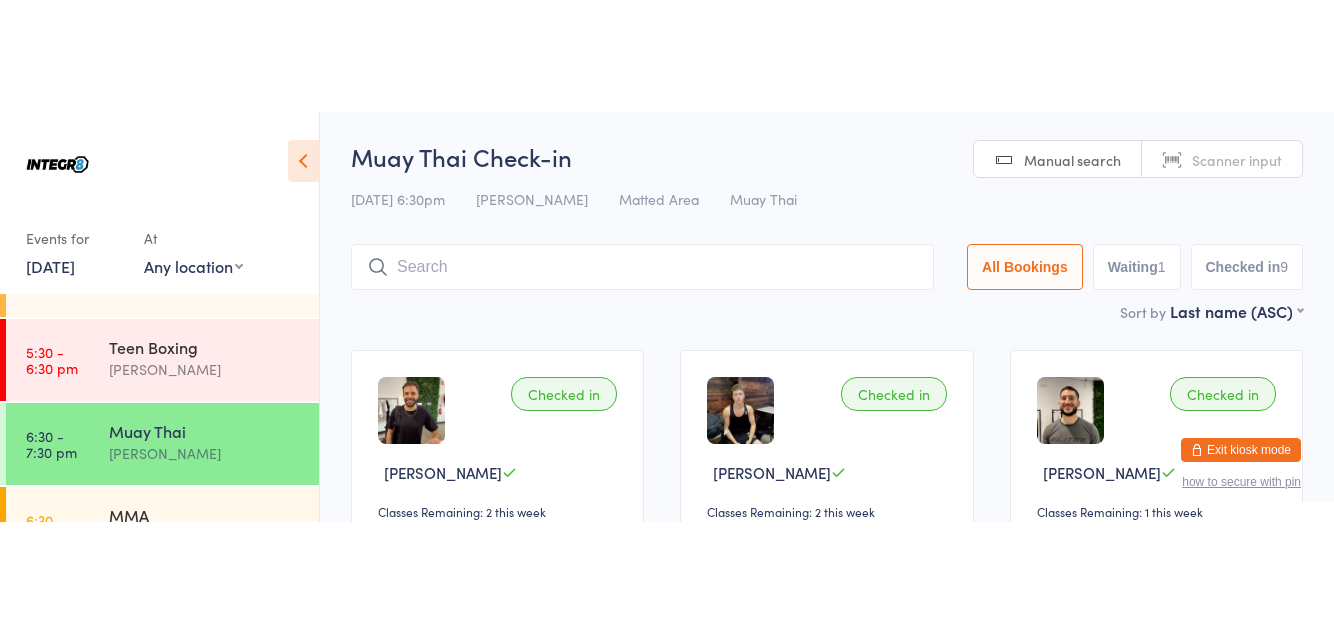 scroll, scrollTop: 143, scrollLeft: 0, axis: vertical 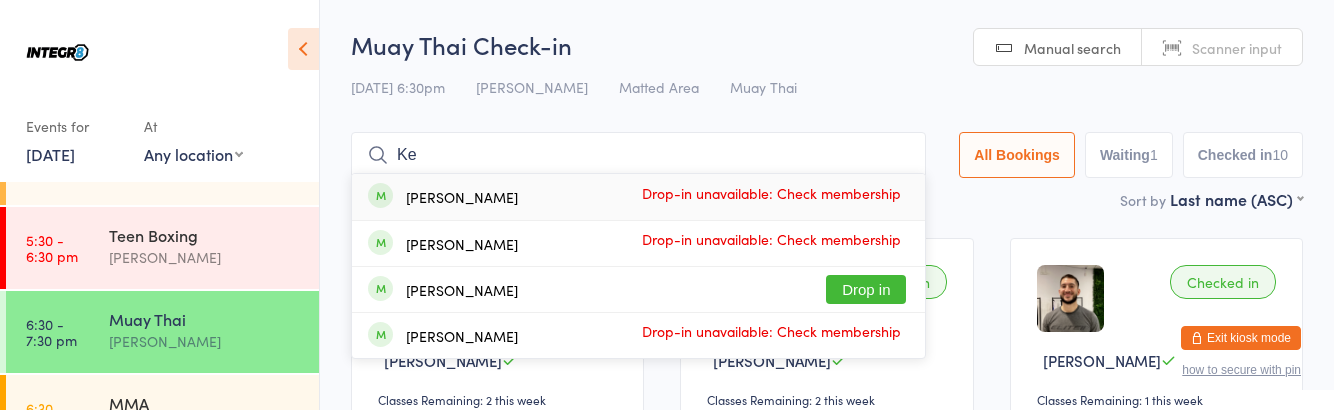 type on "Ke" 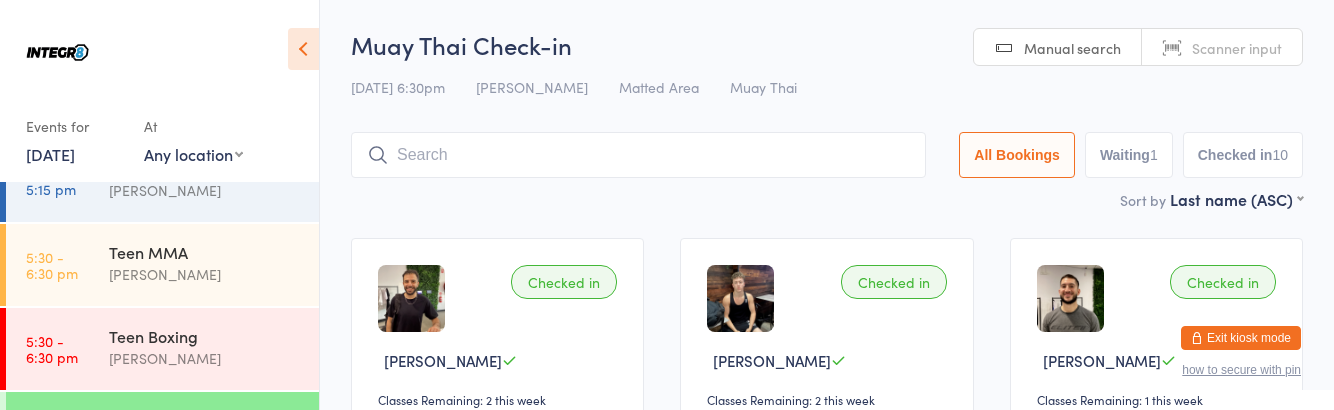 scroll, scrollTop: 143, scrollLeft: 0, axis: vertical 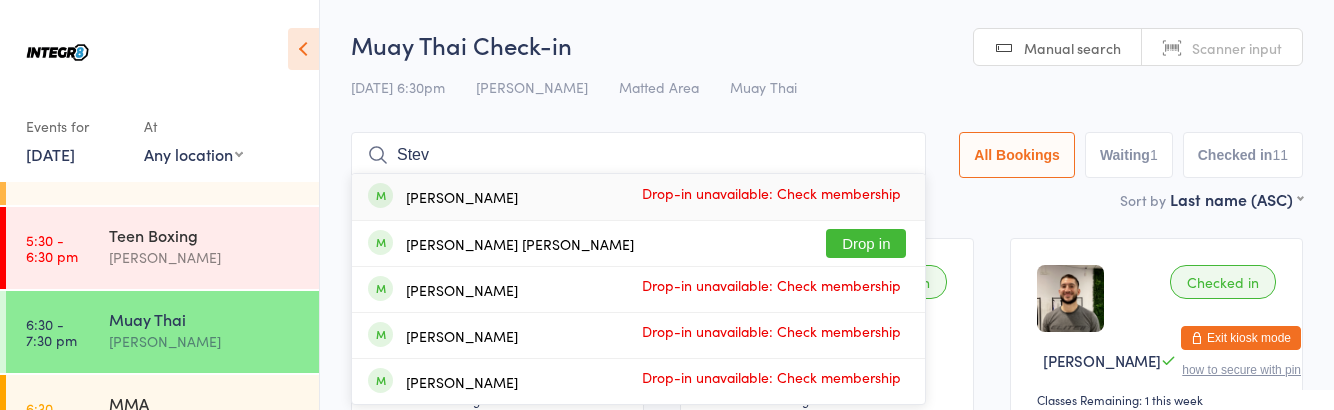 type on "Stev" 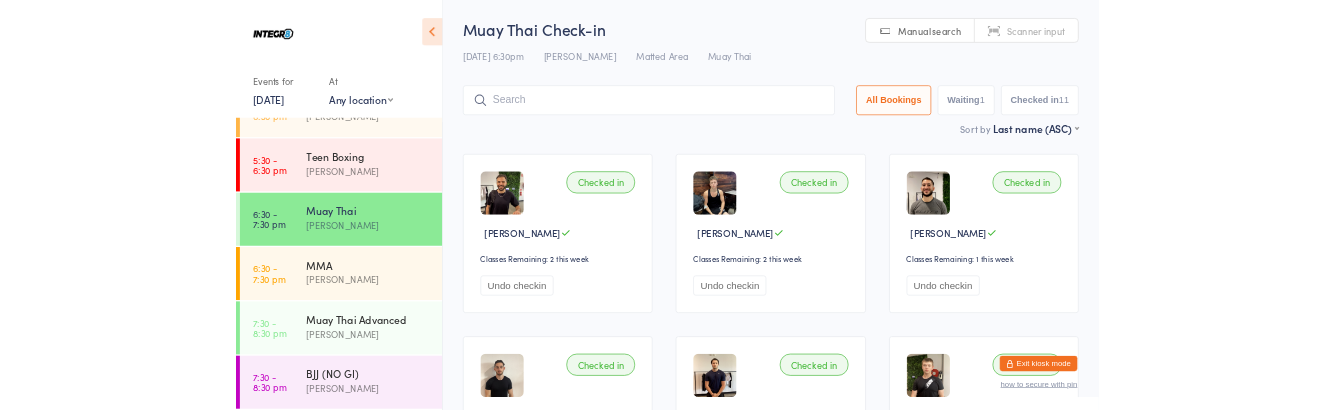 scroll, scrollTop: 143, scrollLeft: 0, axis: vertical 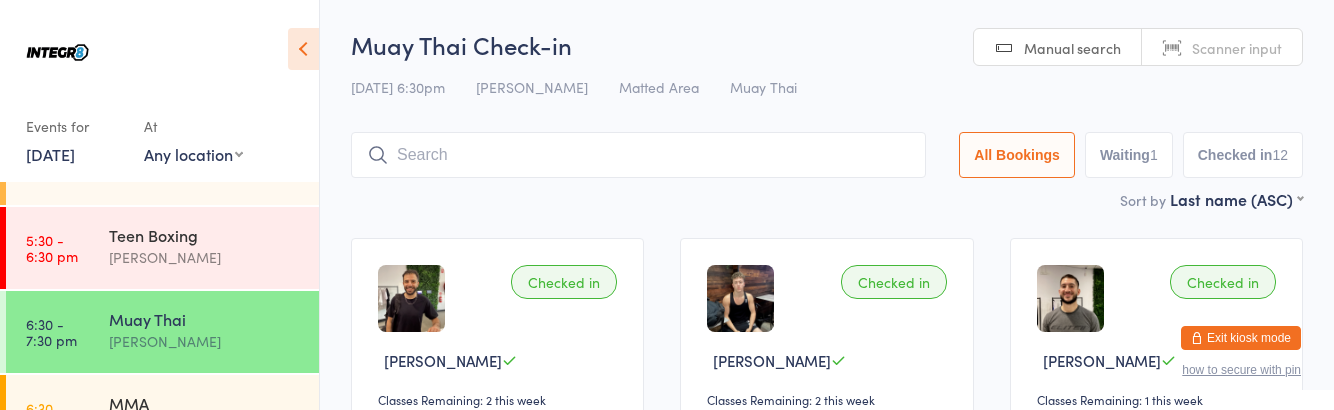 click on "6:30 - 7:30 pm MMA [PERSON_NAME]" at bounding box center (162, 416) 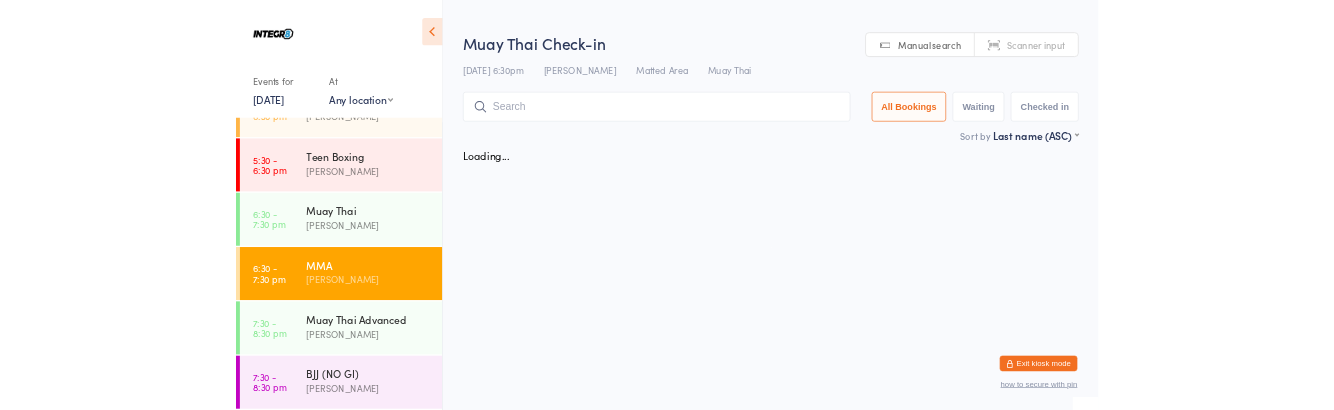 scroll, scrollTop: 143, scrollLeft: 0, axis: vertical 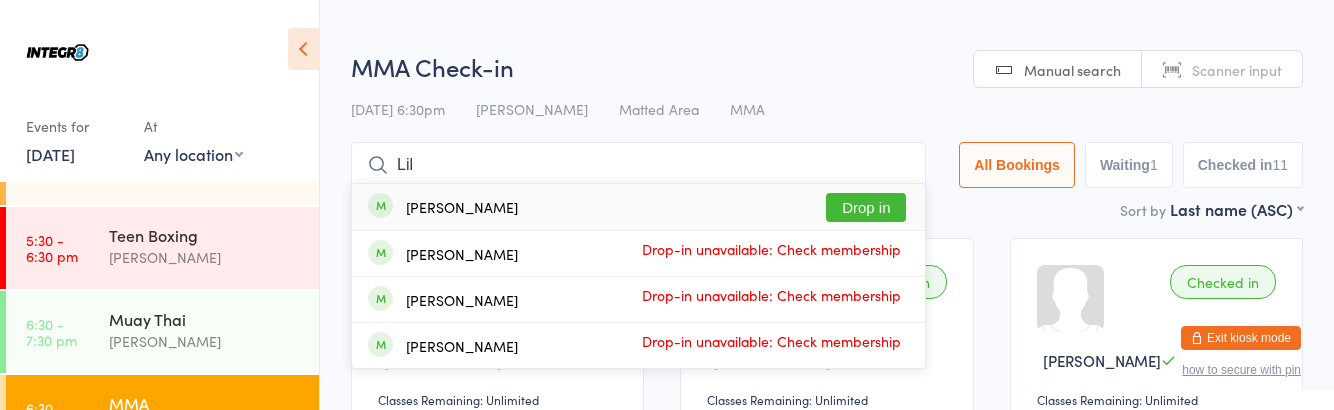 type on "Lil" 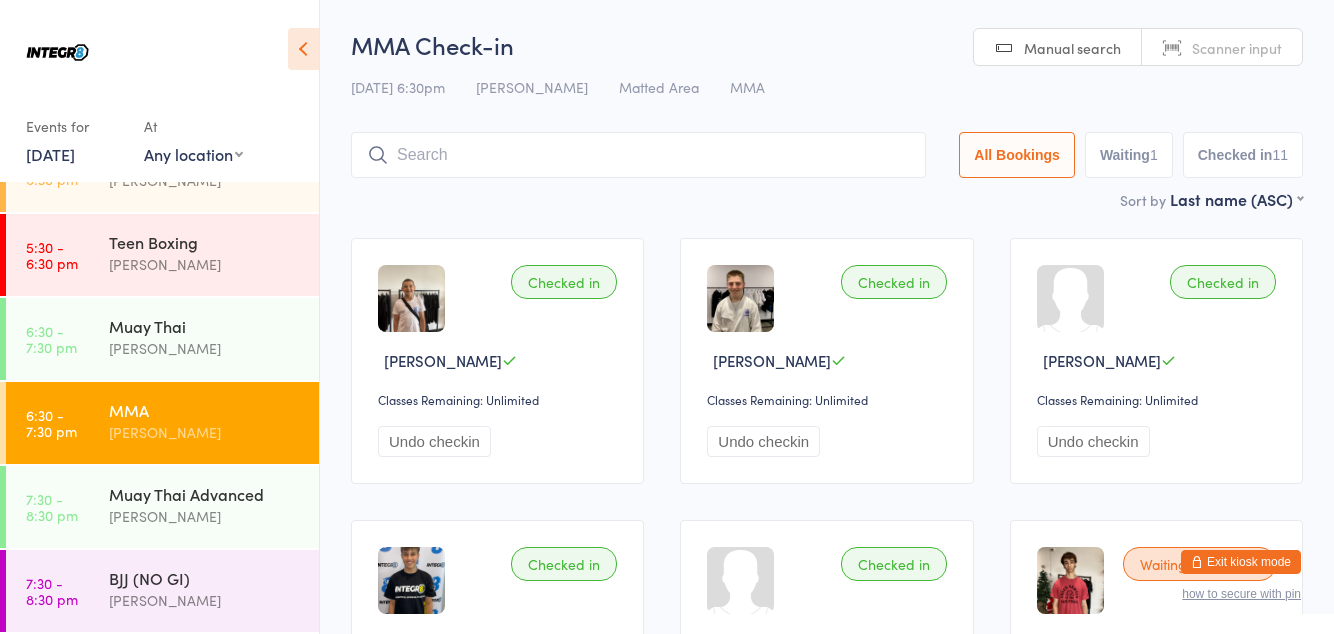 scroll, scrollTop: 143, scrollLeft: 0, axis: vertical 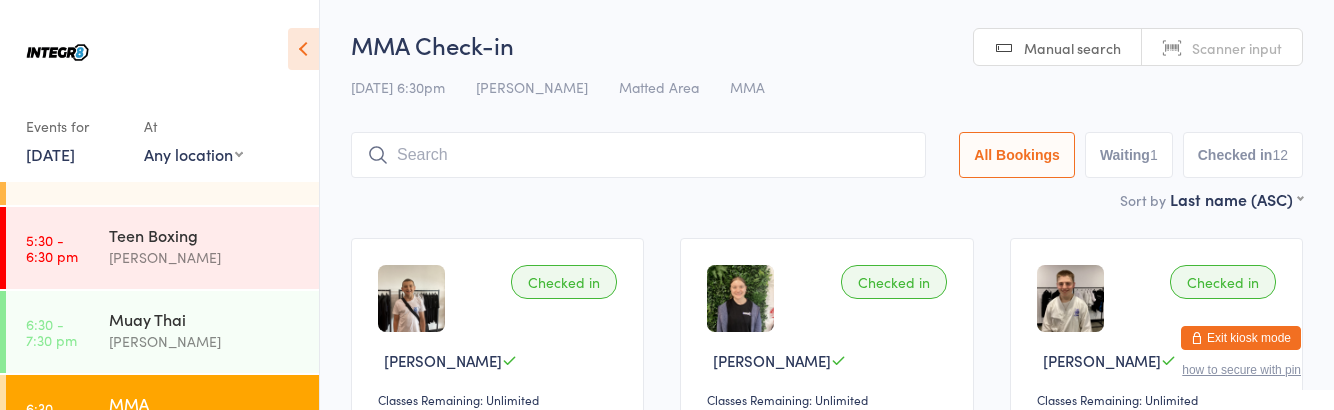 click on "[PERSON_NAME]" at bounding box center [205, 425] 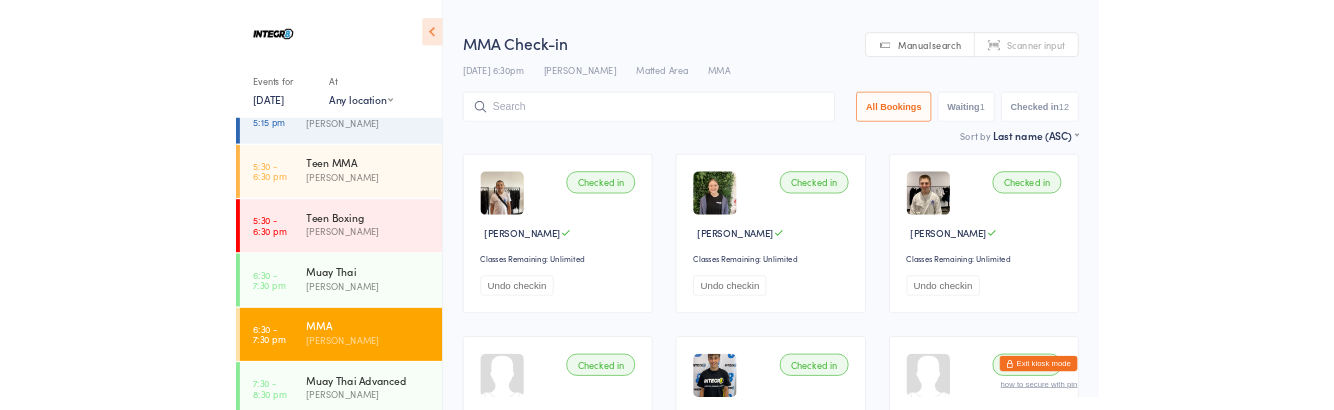 scroll, scrollTop: 143, scrollLeft: 0, axis: vertical 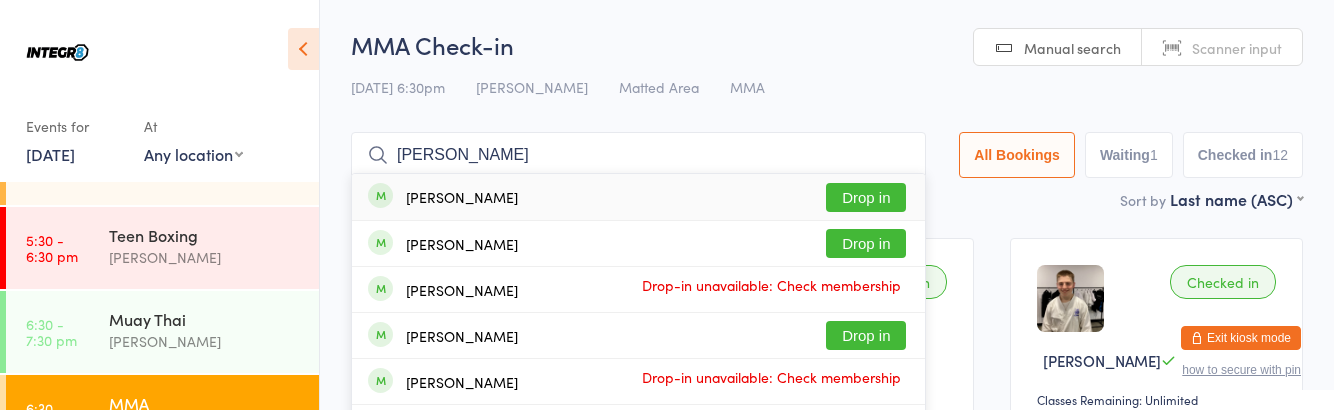 type on "[PERSON_NAME]" 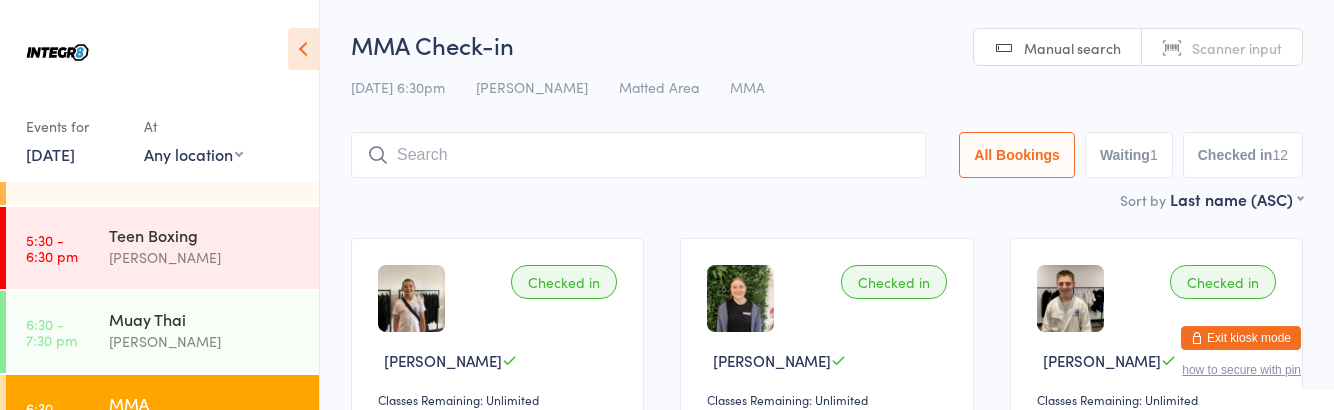 scroll, scrollTop: 143, scrollLeft: 0, axis: vertical 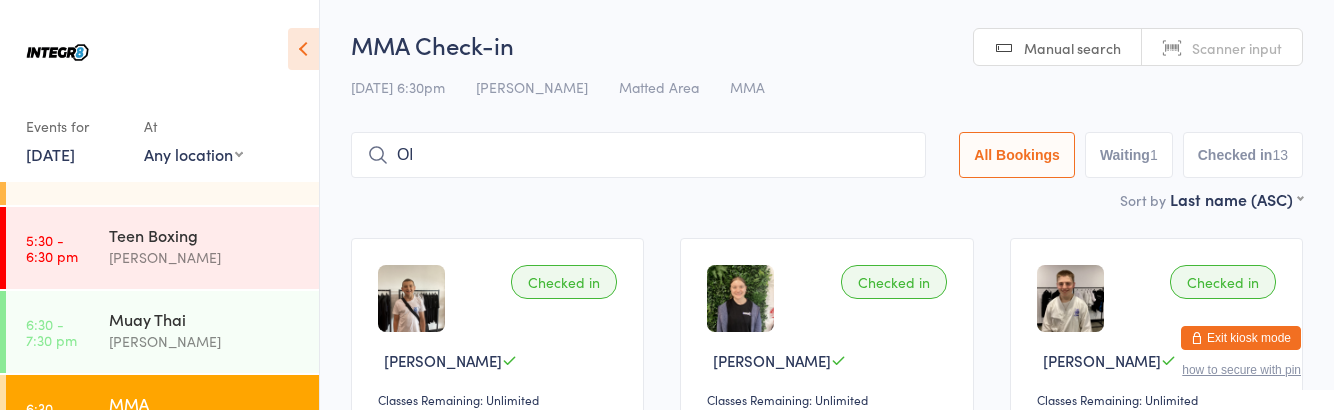 type on "Oli" 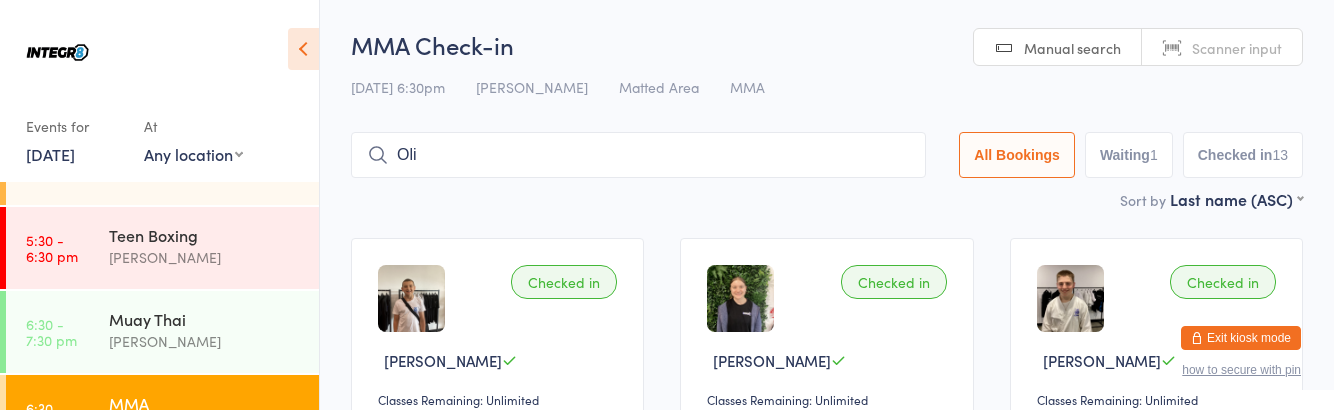 click on "[PERSON_NAME]" at bounding box center (205, 341) 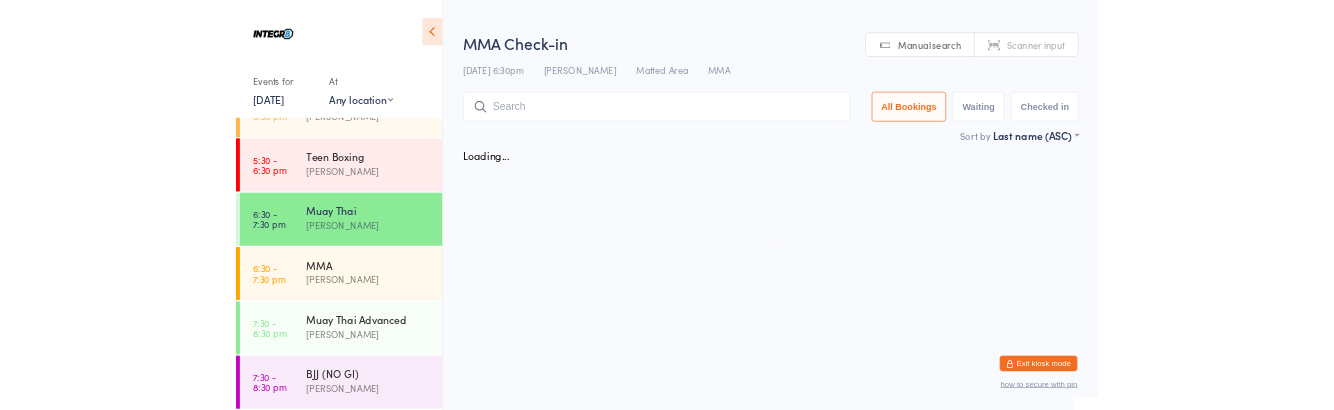 scroll, scrollTop: 143, scrollLeft: 0, axis: vertical 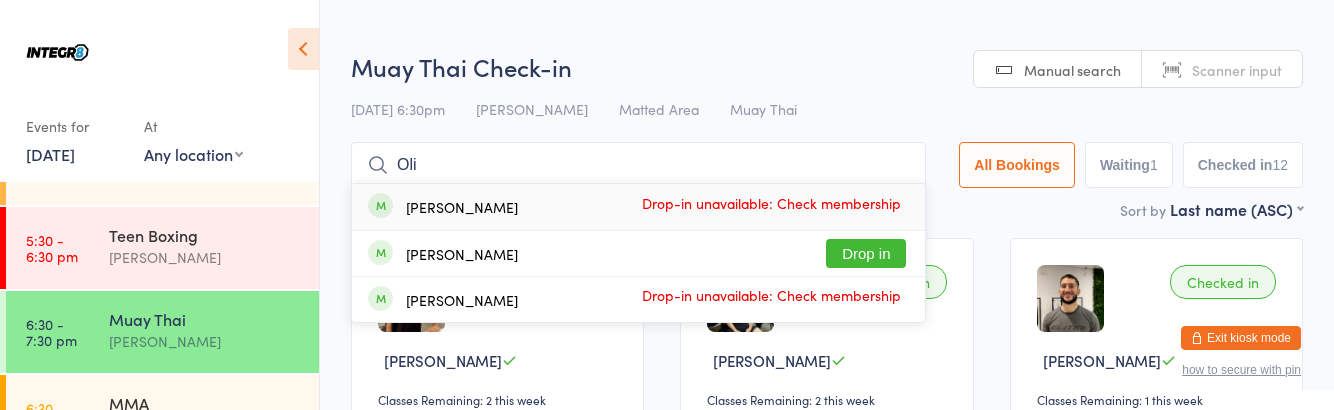 type on "Oli" 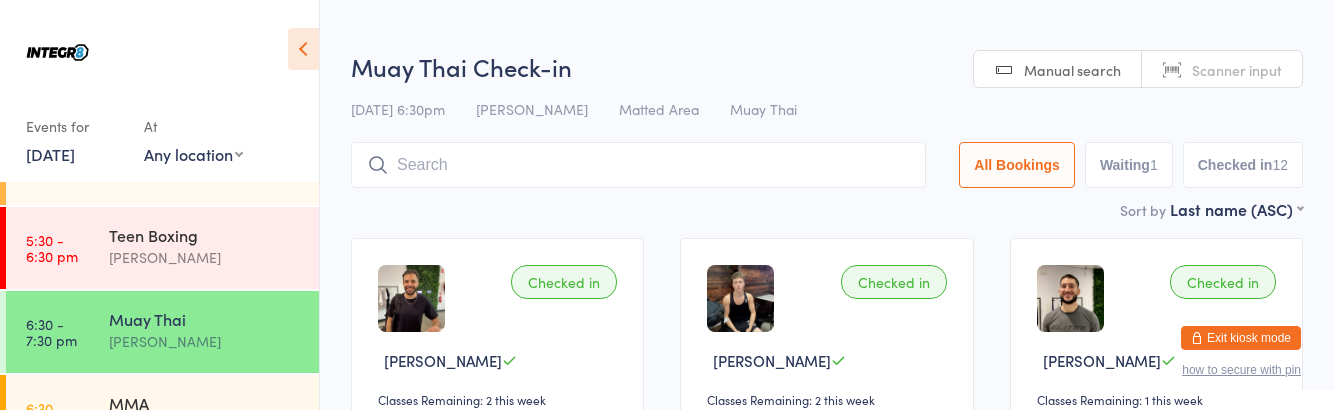 scroll, scrollTop: 143, scrollLeft: 0, axis: vertical 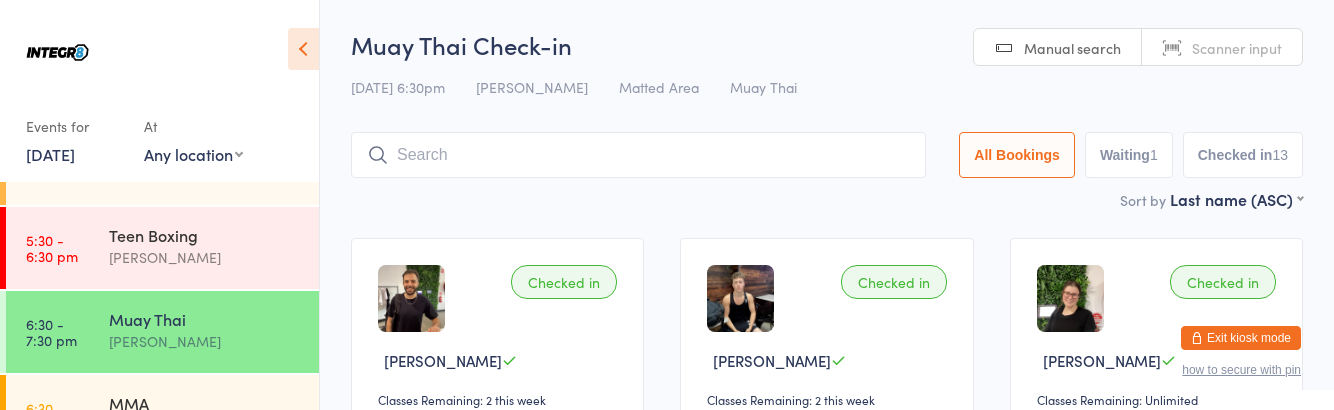 click on "[PERSON_NAME]" at bounding box center [205, 425] 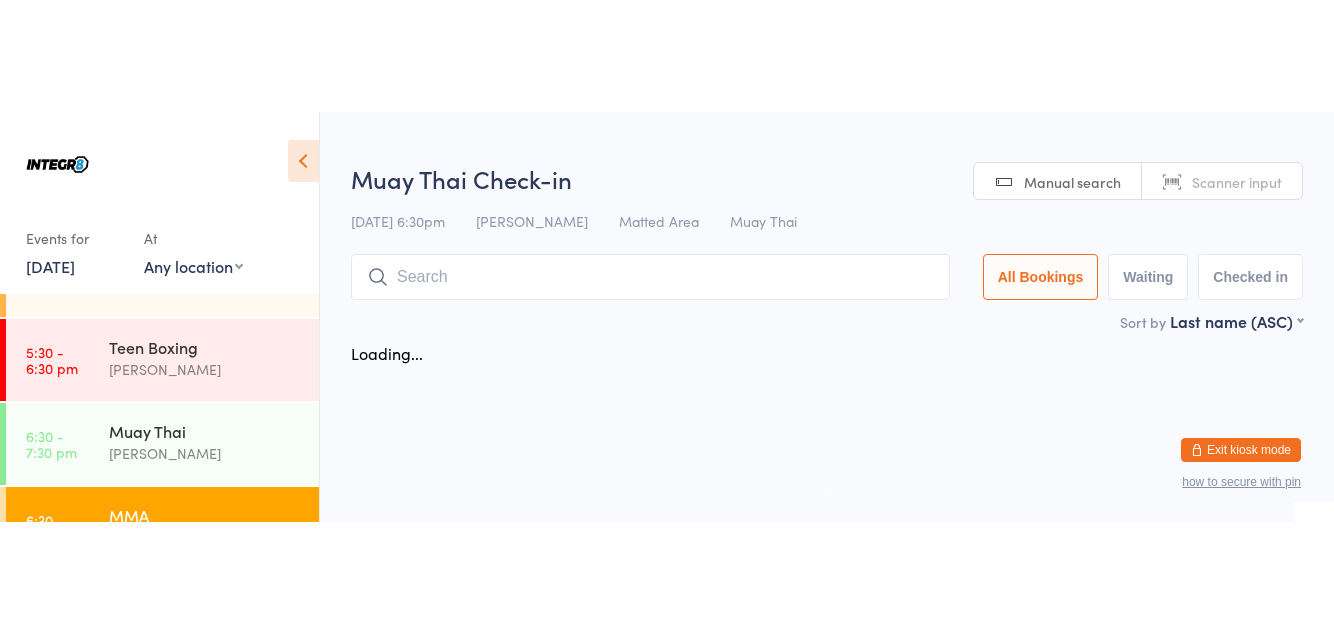 scroll, scrollTop: 143, scrollLeft: 0, axis: vertical 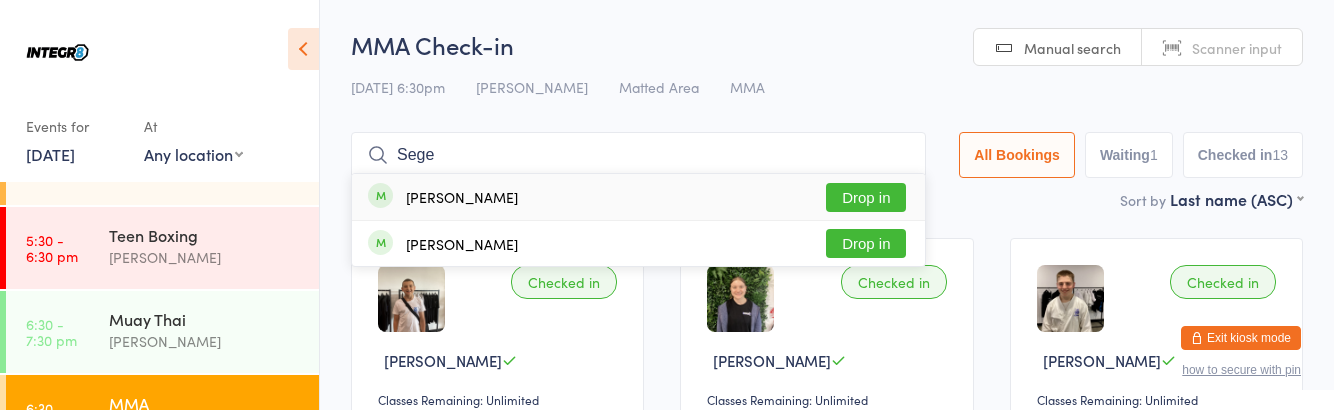type on "Sege" 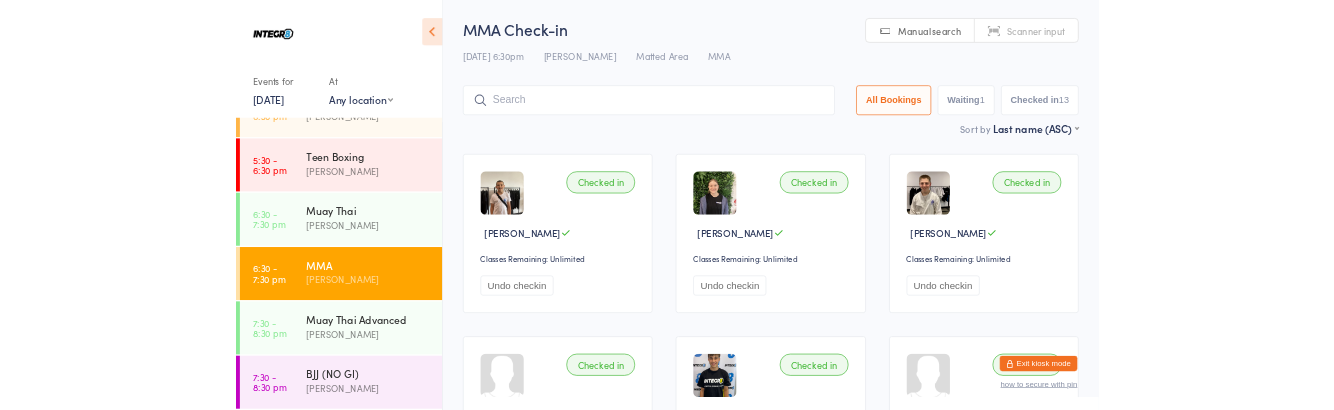 scroll, scrollTop: 143, scrollLeft: 0, axis: vertical 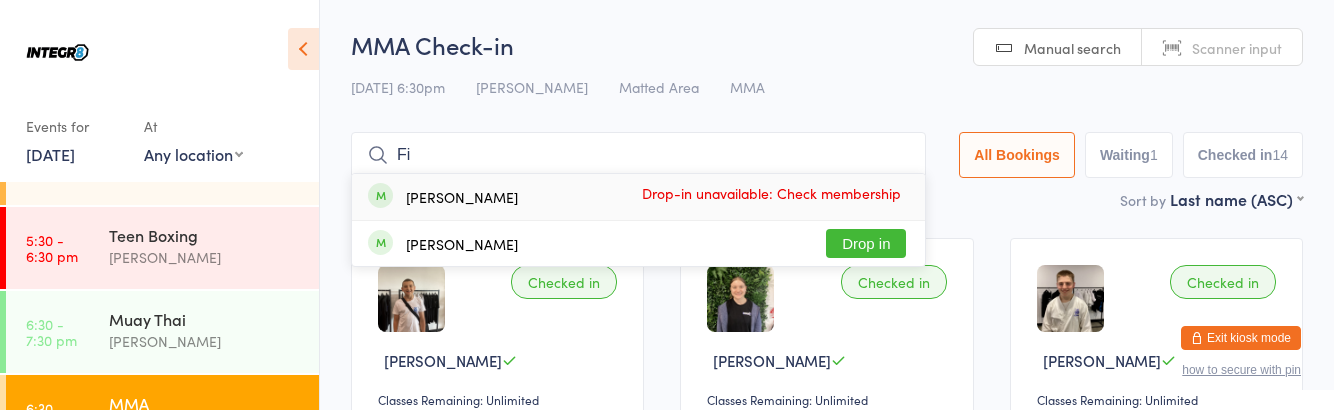 type on "Fi" 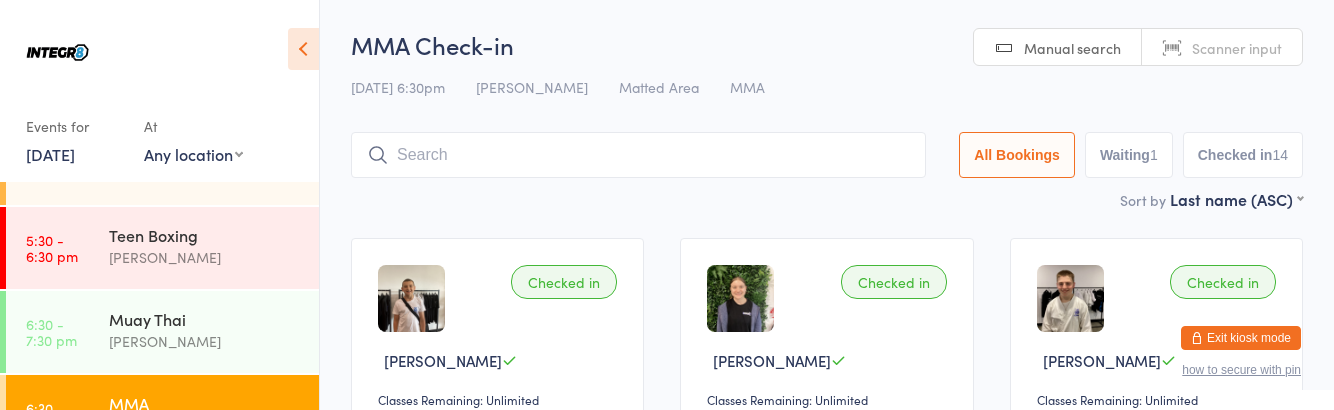 scroll, scrollTop: 143, scrollLeft: 0, axis: vertical 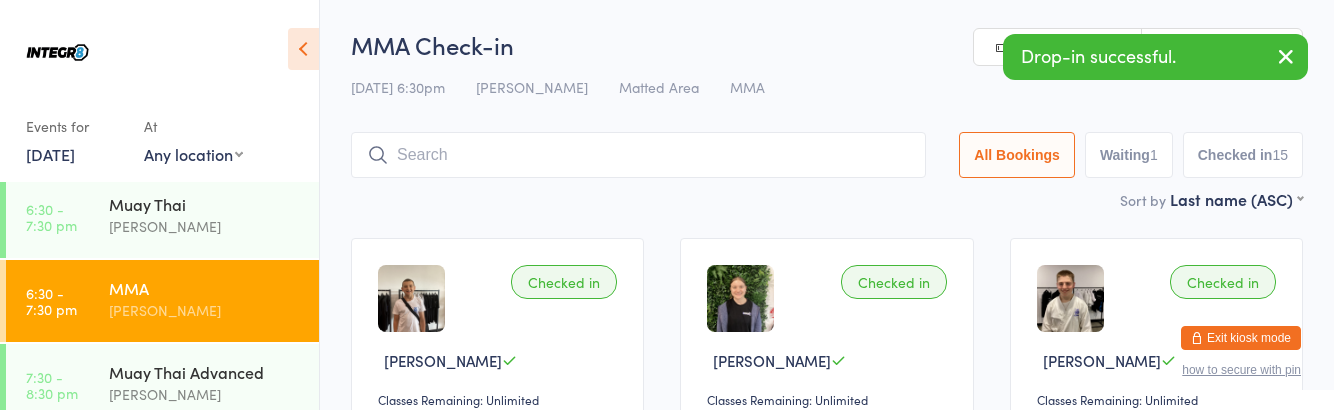 click on "7:30 - 8:30 pm BJJ (NO GI) [PERSON_NAME]" at bounding box center [162, 469] 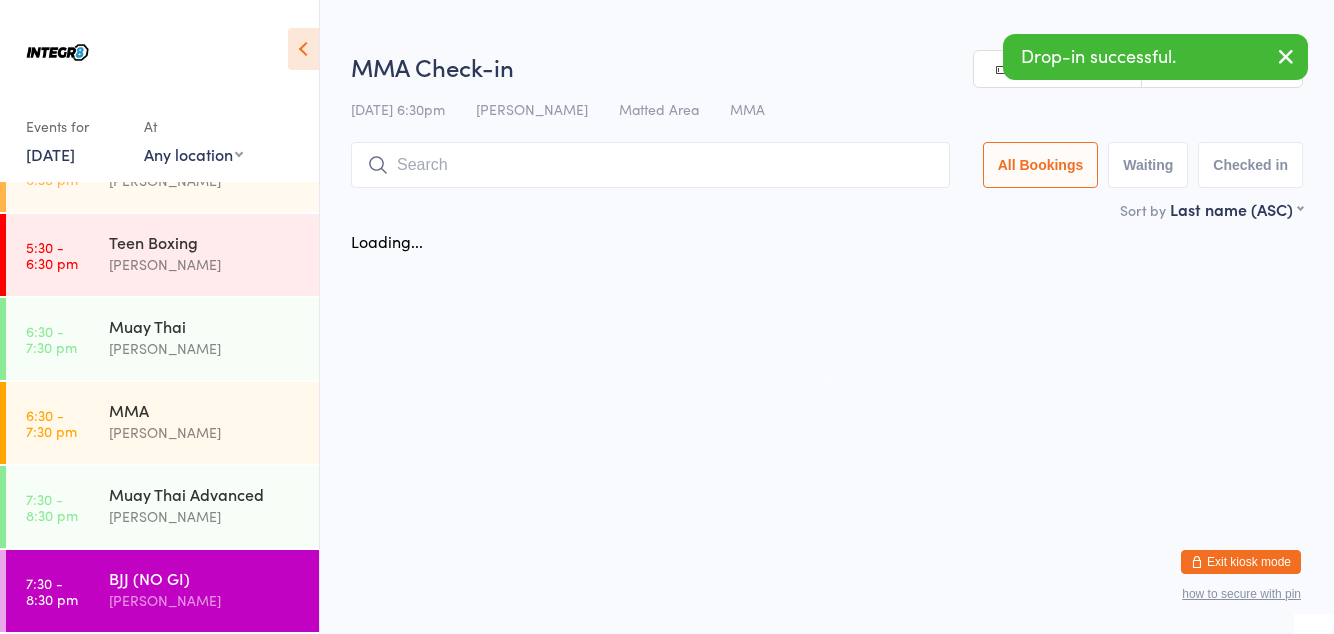 scroll, scrollTop: 258, scrollLeft: 0, axis: vertical 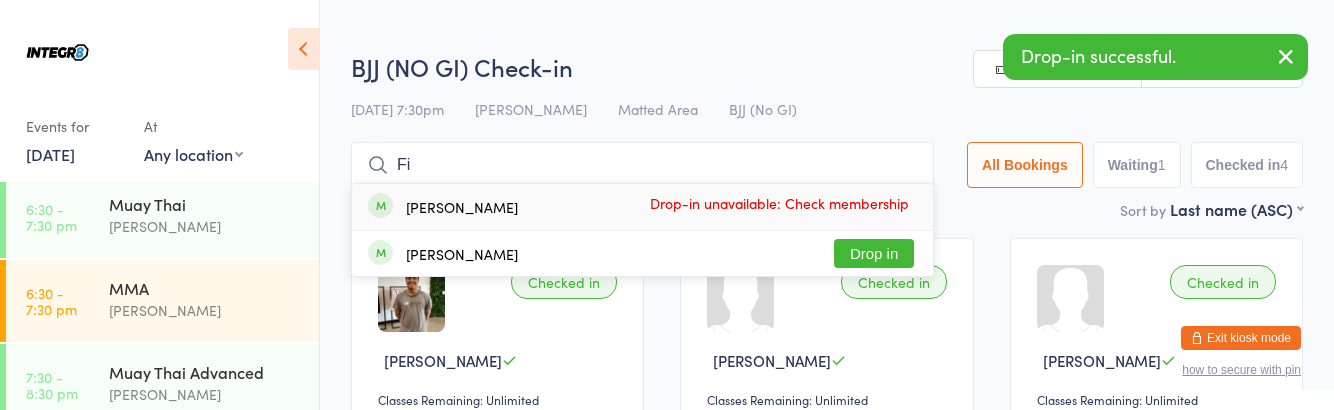type on "Fi" 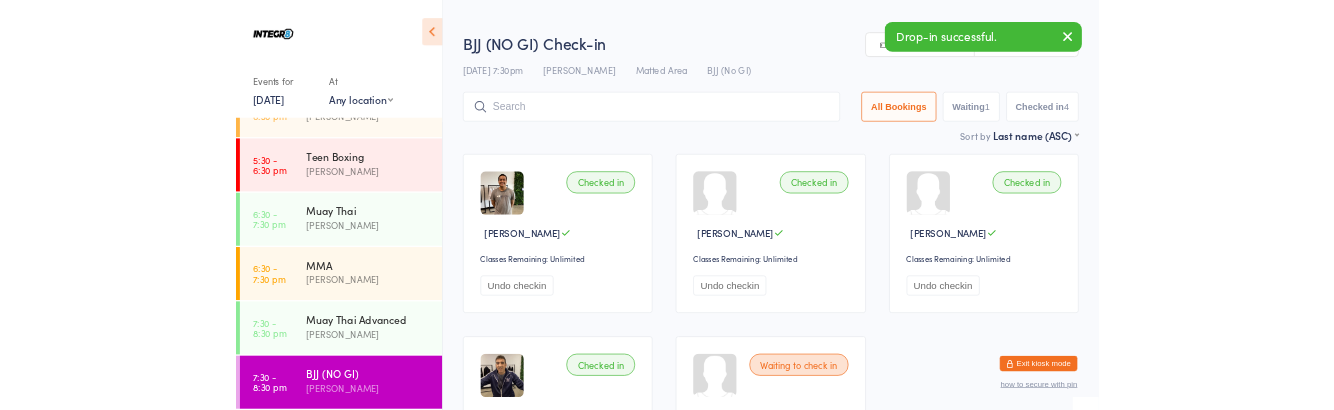 scroll, scrollTop: 258, scrollLeft: 0, axis: vertical 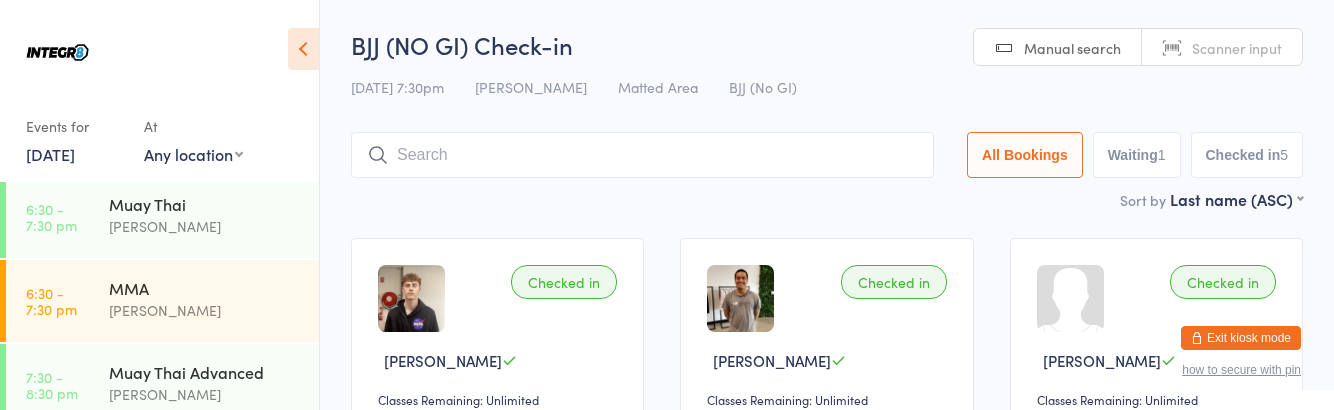 click on "Muay Thai" at bounding box center (205, 204) 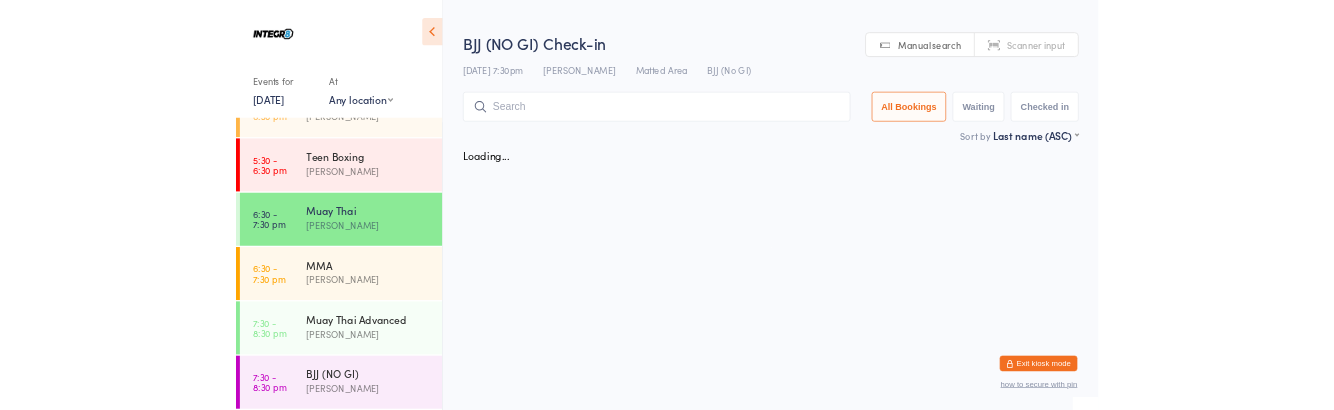scroll, scrollTop: 258, scrollLeft: 0, axis: vertical 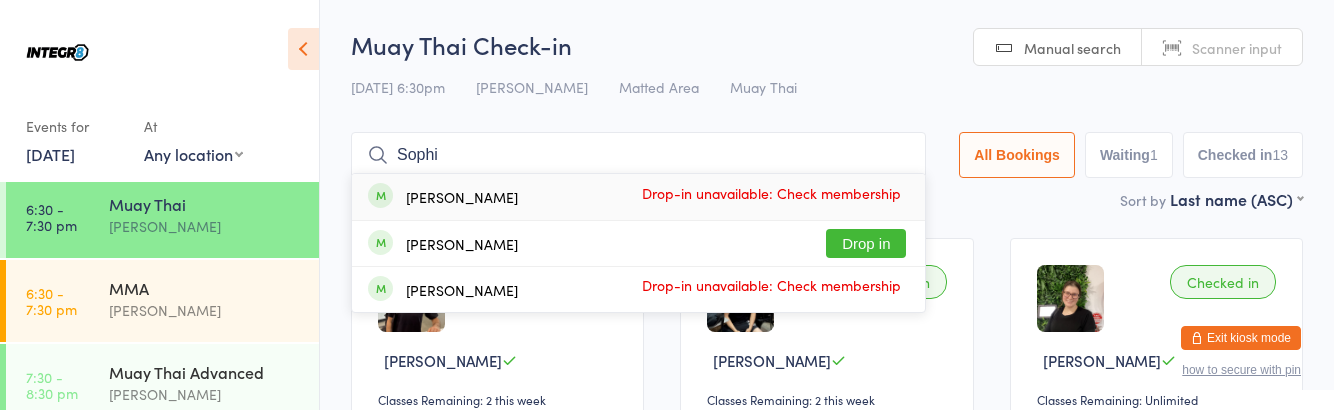 type on "Sophi" 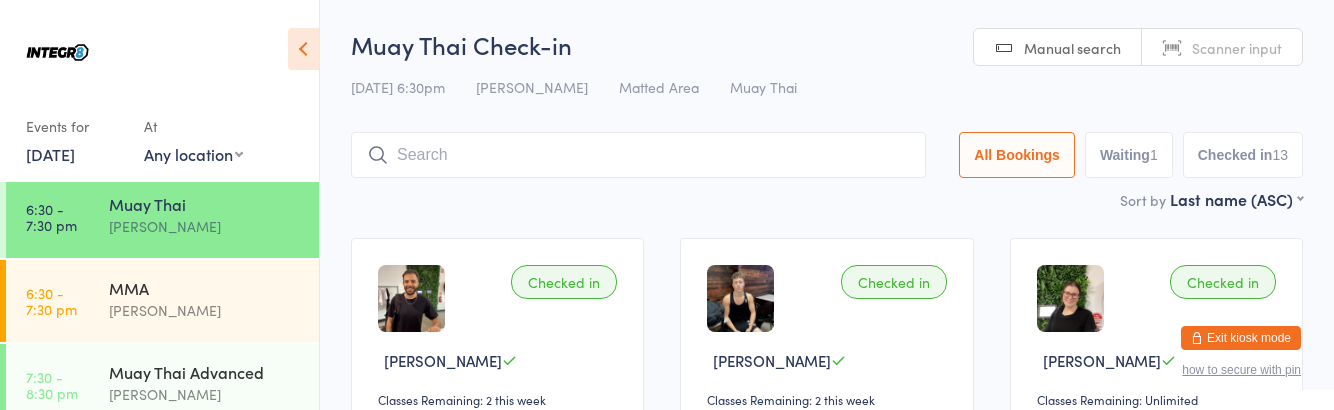 scroll, scrollTop: 258, scrollLeft: 0, axis: vertical 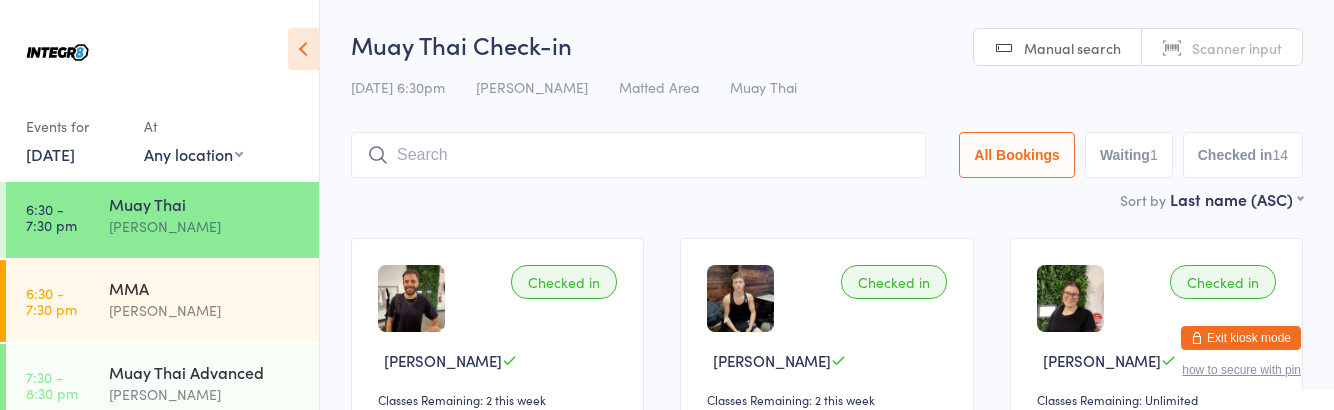 click on "[PERSON_NAME]" at bounding box center [205, 394] 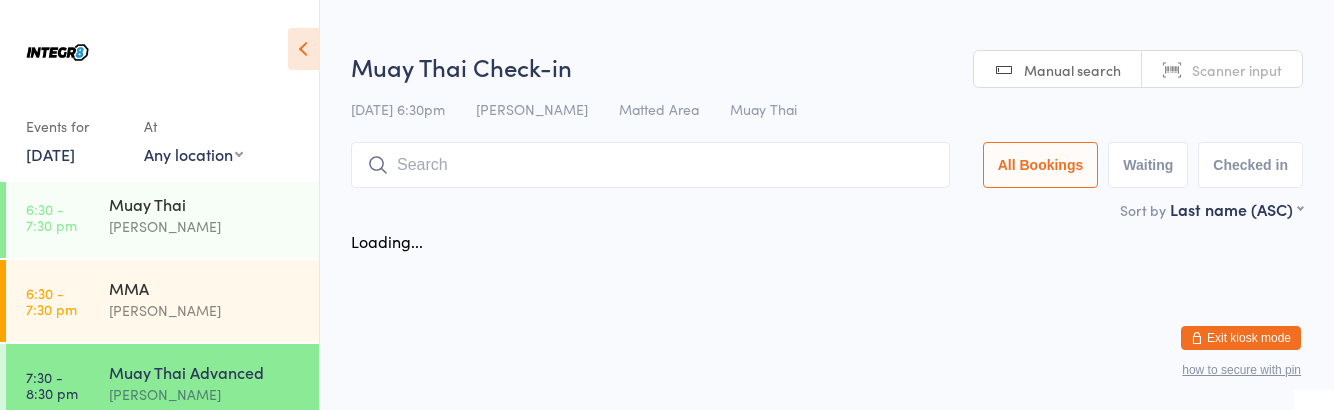 scroll, scrollTop: 258, scrollLeft: 0, axis: vertical 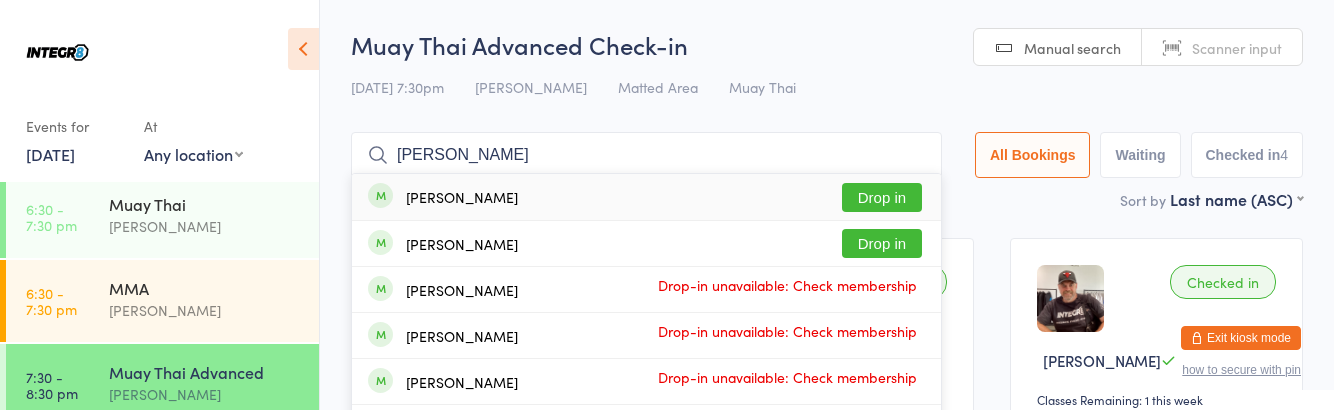 type on "[PERSON_NAME]" 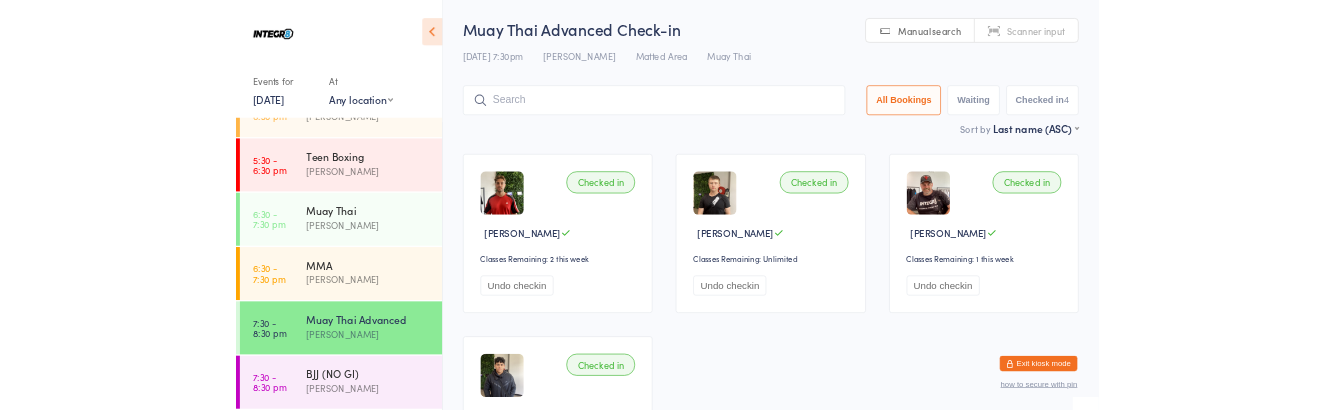 scroll, scrollTop: 258, scrollLeft: 0, axis: vertical 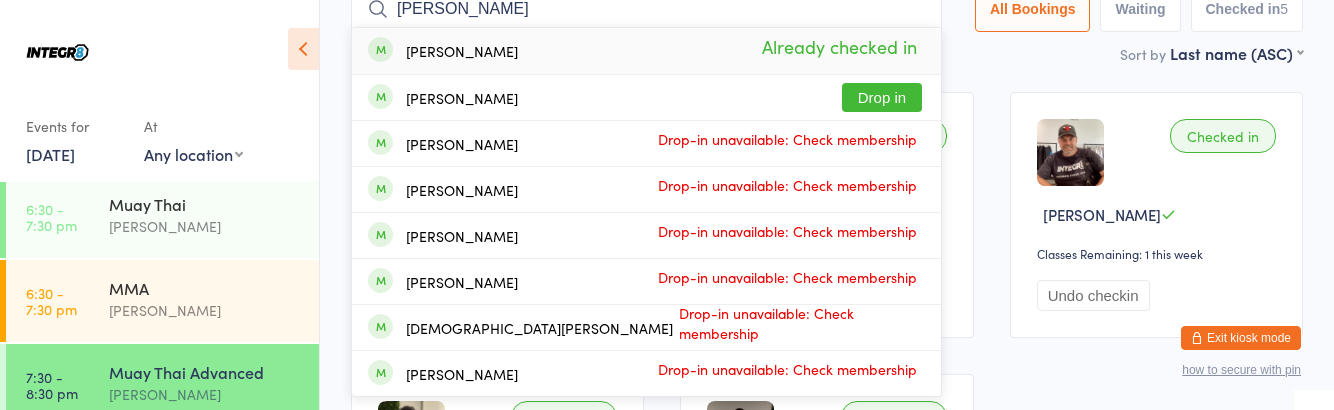 type on "[PERSON_NAME]" 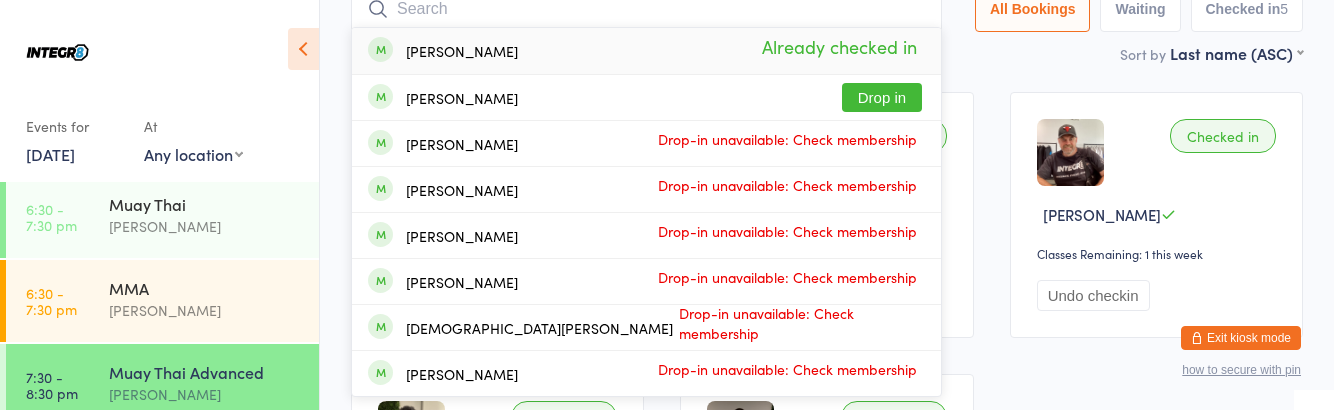 scroll, scrollTop: 132, scrollLeft: 0, axis: vertical 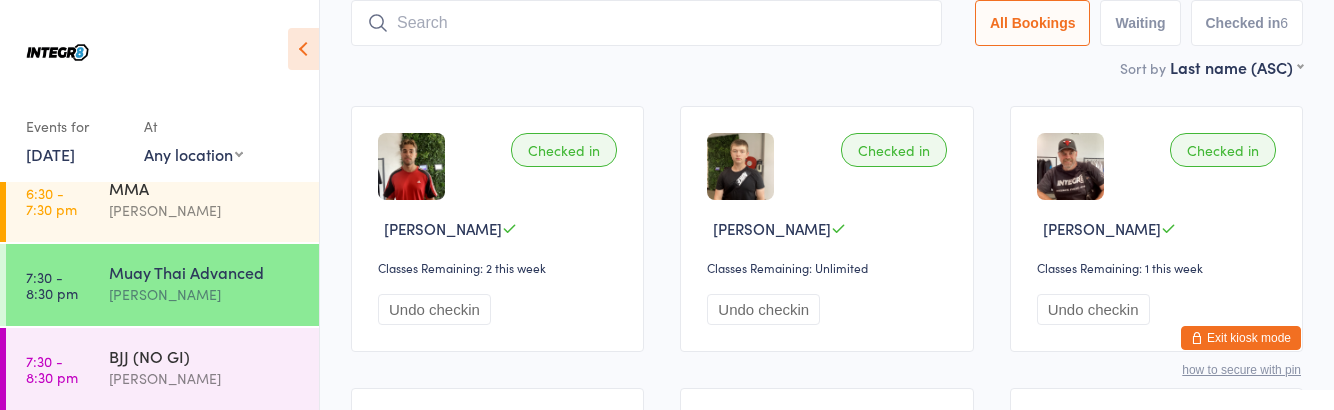 click on "BJJ (NO GI) [PERSON_NAME]" at bounding box center (214, 367) 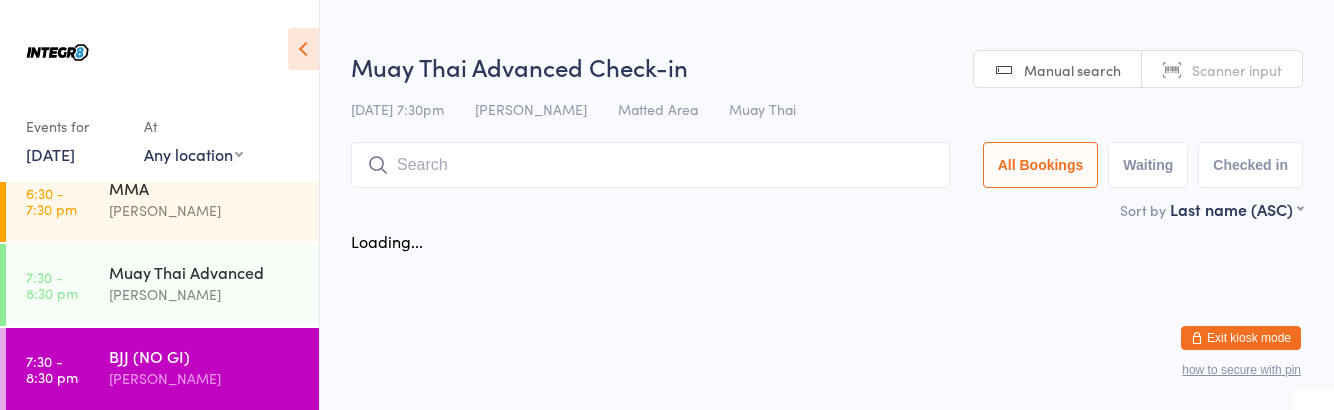 scroll, scrollTop: 0, scrollLeft: 0, axis: both 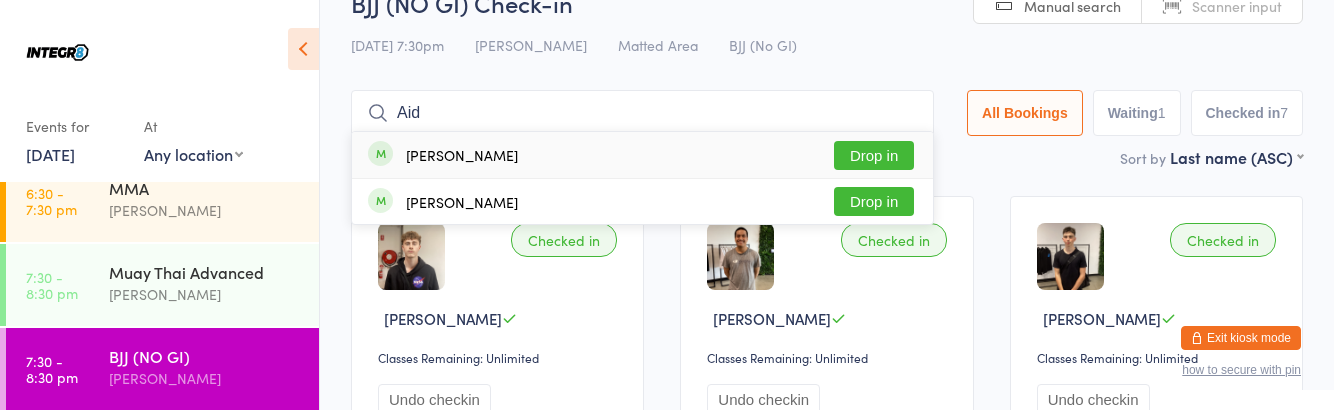 type on "Aid" 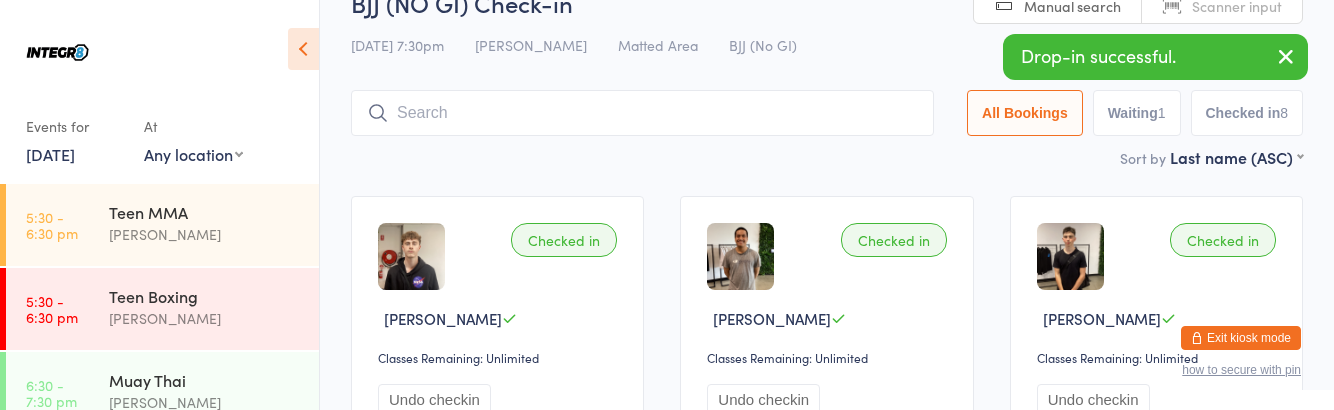 scroll, scrollTop: 360, scrollLeft: 0, axis: vertical 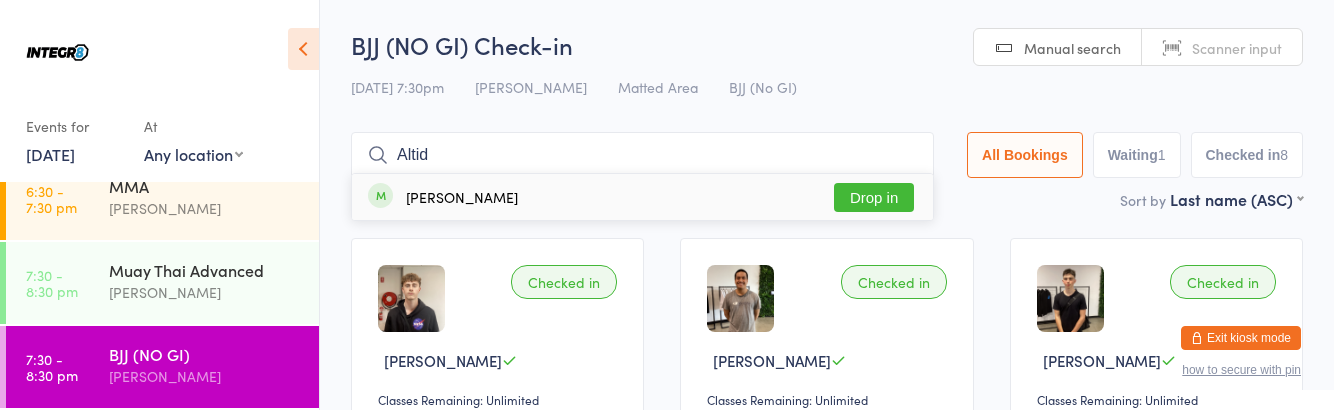 type on "Altid" 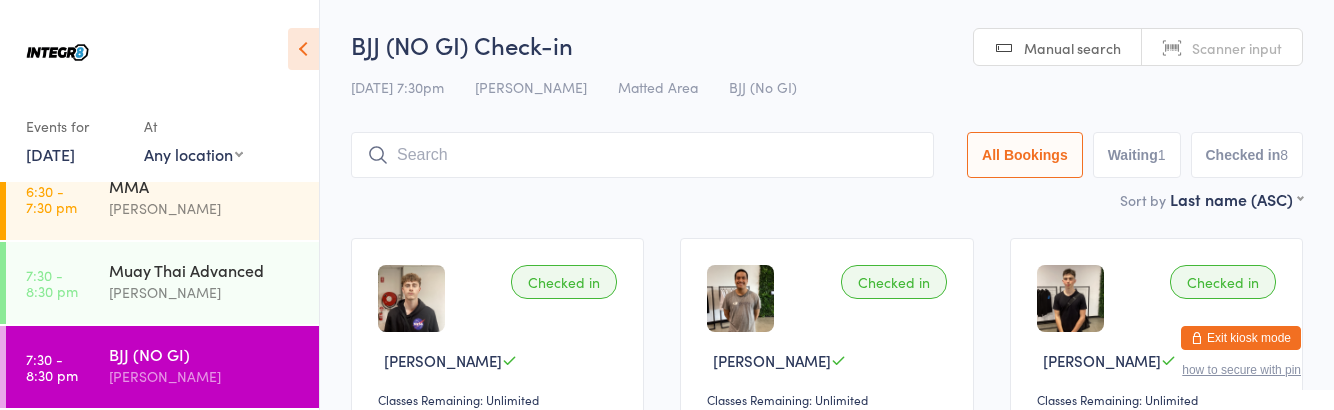 scroll, scrollTop: 360, scrollLeft: 0, axis: vertical 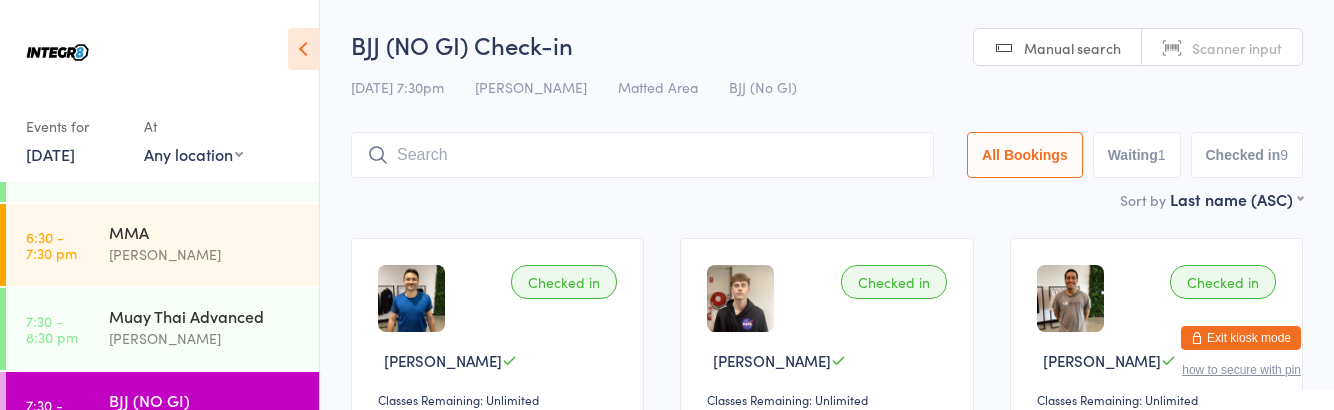 click on "Muay Thai Advanced" at bounding box center [205, 316] 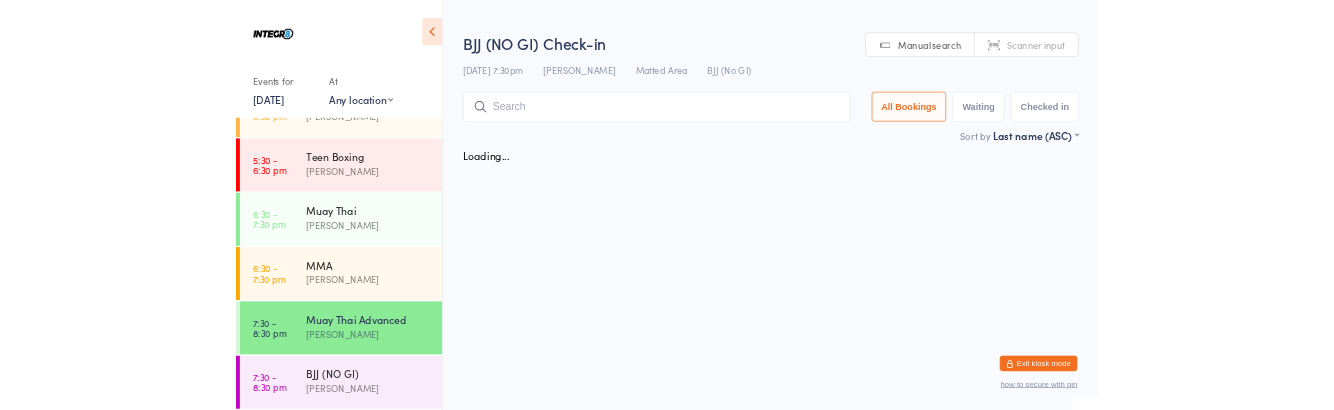 scroll, scrollTop: 314, scrollLeft: 0, axis: vertical 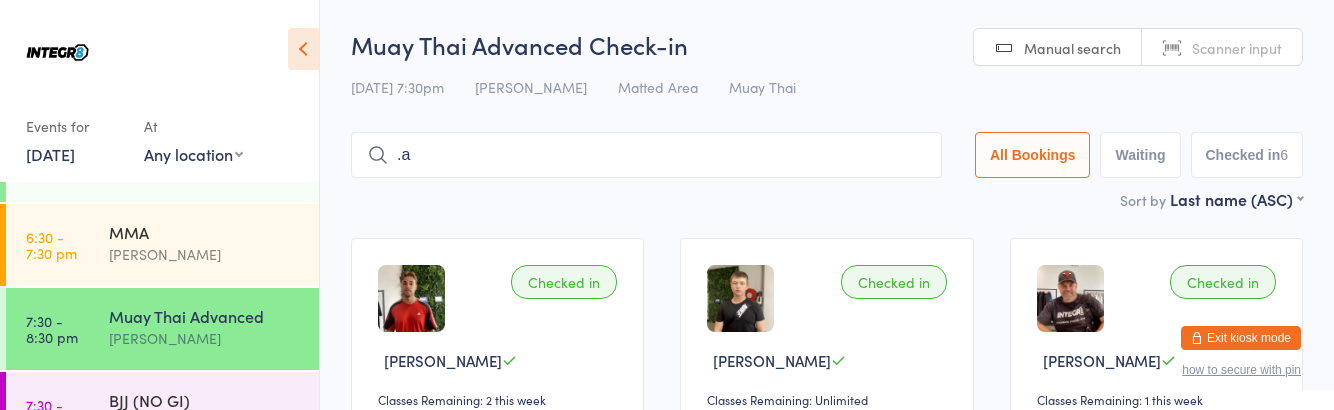 type on "." 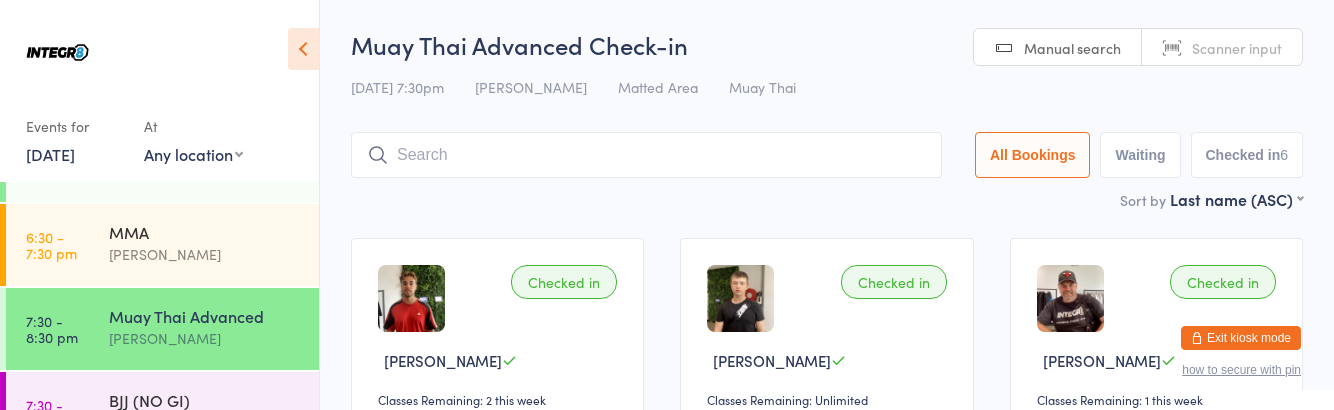 type on "K" 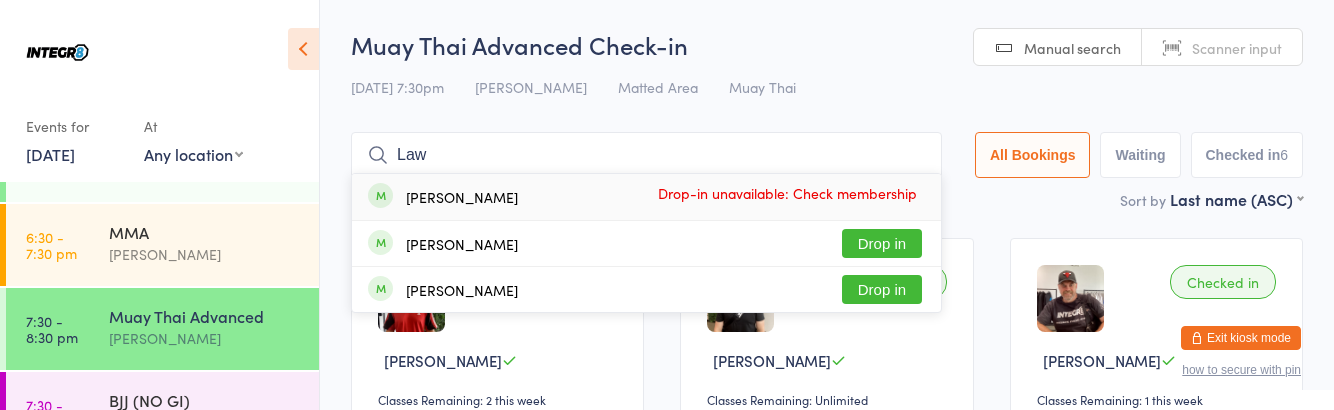 type on "Law" 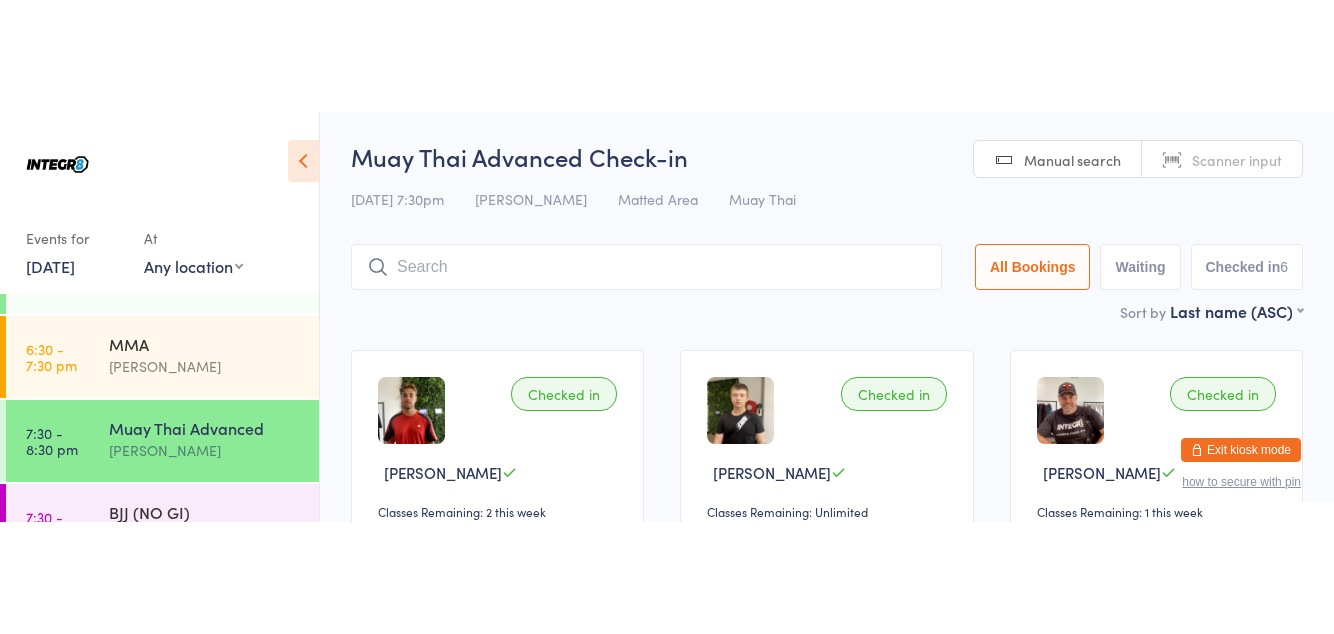 scroll, scrollTop: 314, scrollLeft: 0, axis: vertical 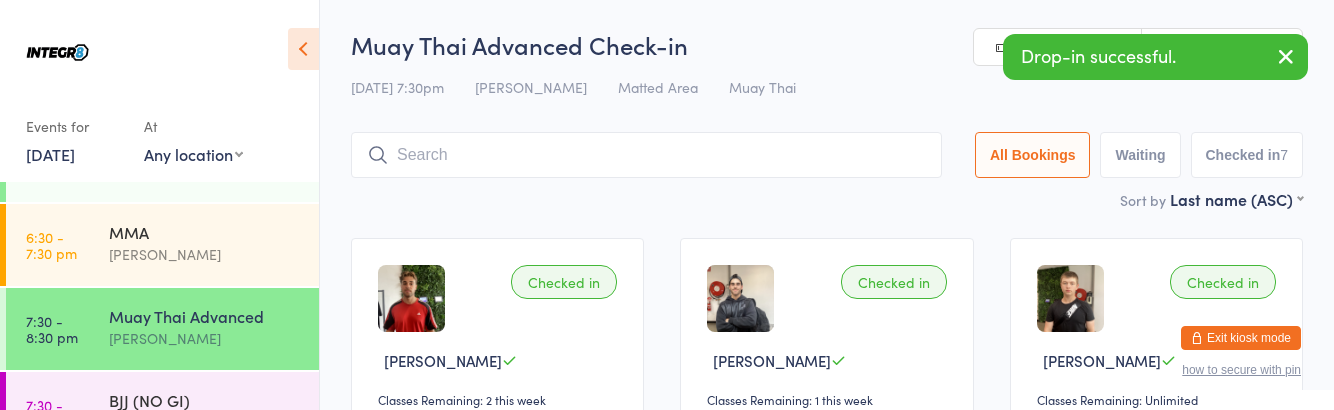 click on "Checked in [PERSON_NAME]  Classes Remaining: 1 this week   Undo checkin" at bounding box center (826, 361) 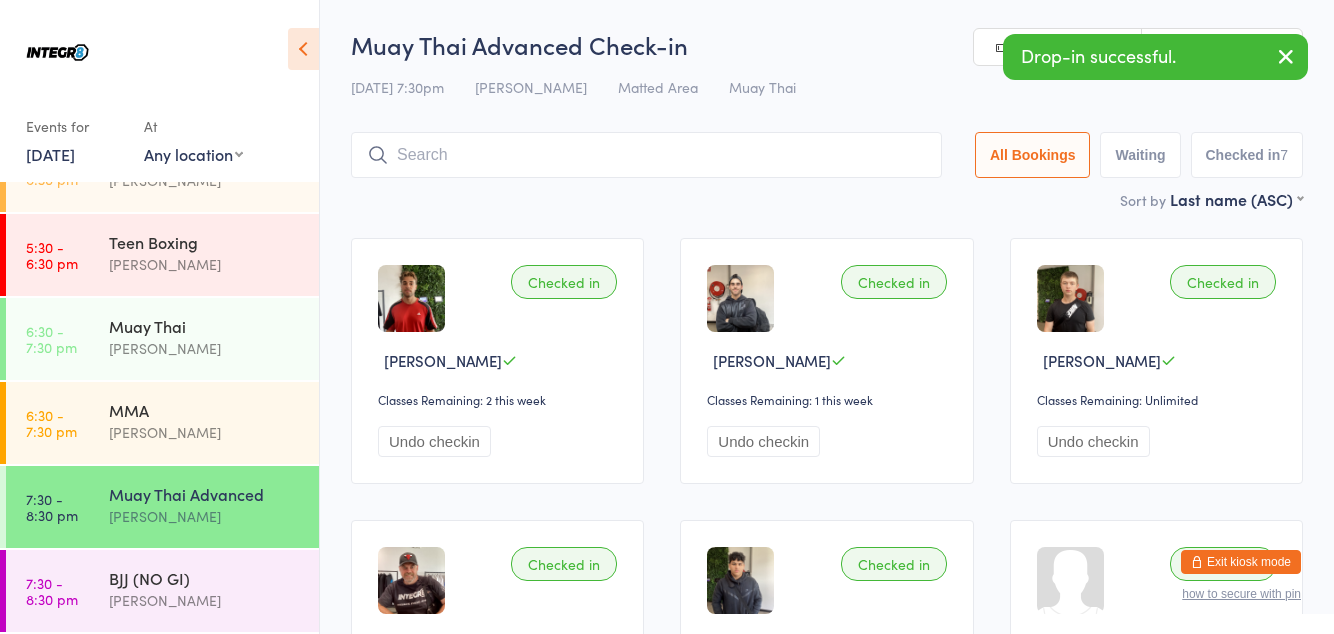 scroll, scrollTop: 136, scrollLeft: 0, axis: vertical 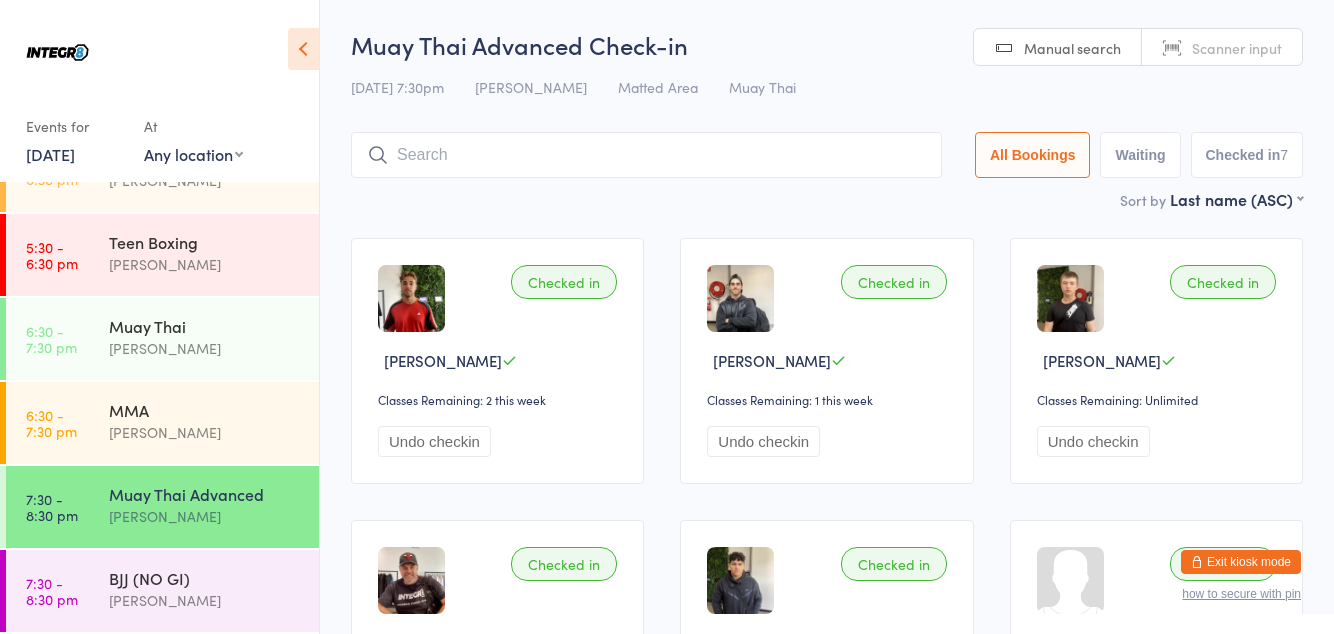 click at bounding box center (646, 155) 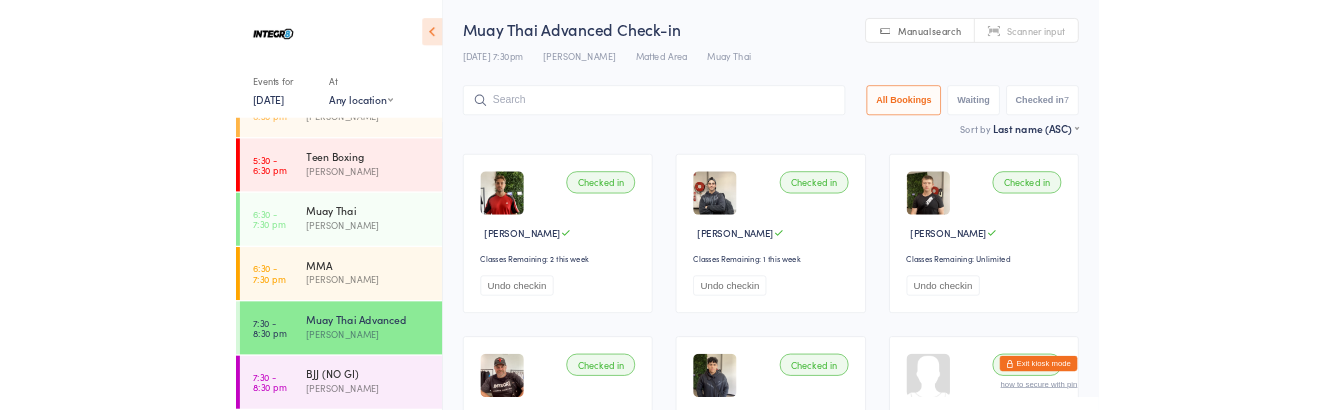 scroll, scrollTop: 0, scrollLeft: 0, axis: both 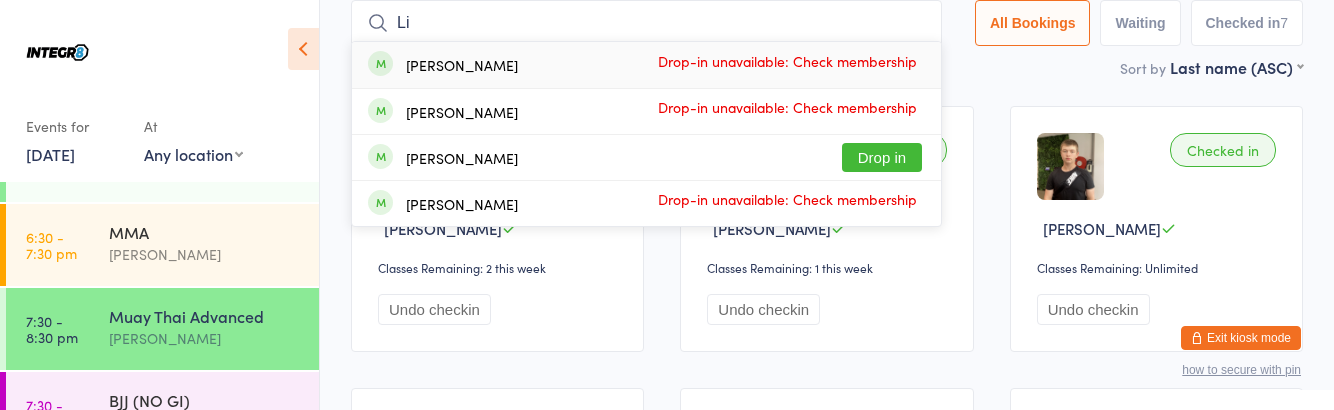 type on "Li" 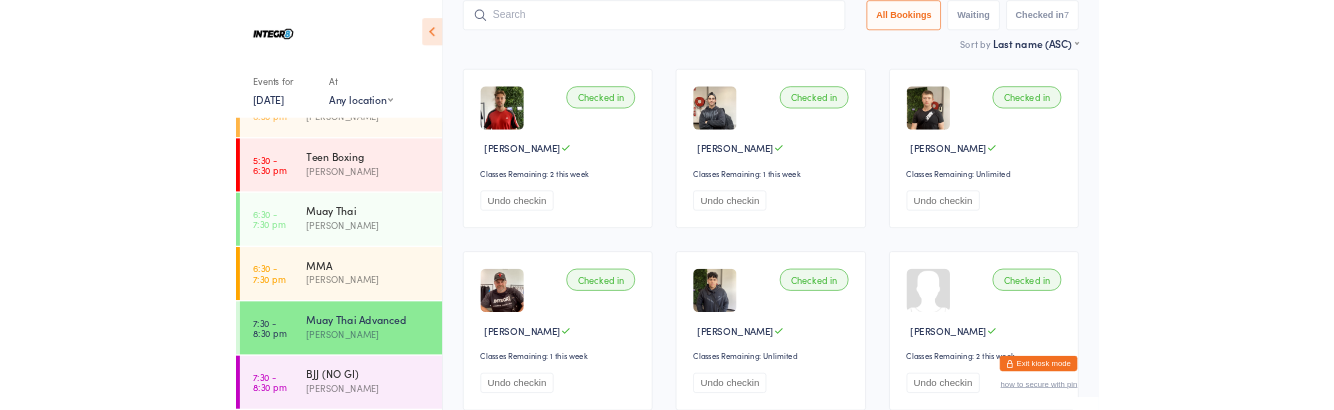 scroll, scrollTop: 314, scrollLeft: 0, axis: vertical 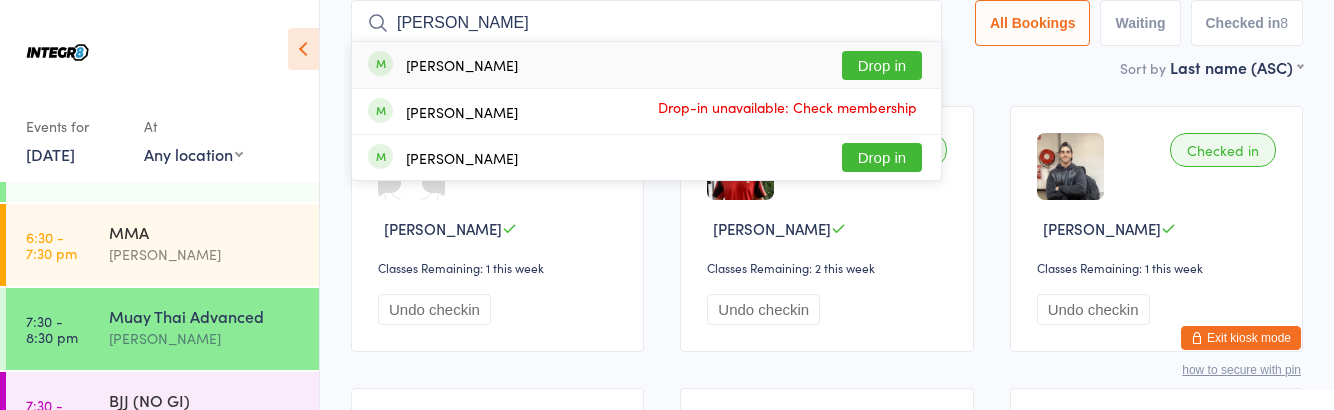type on "[PERSON_NAME]" 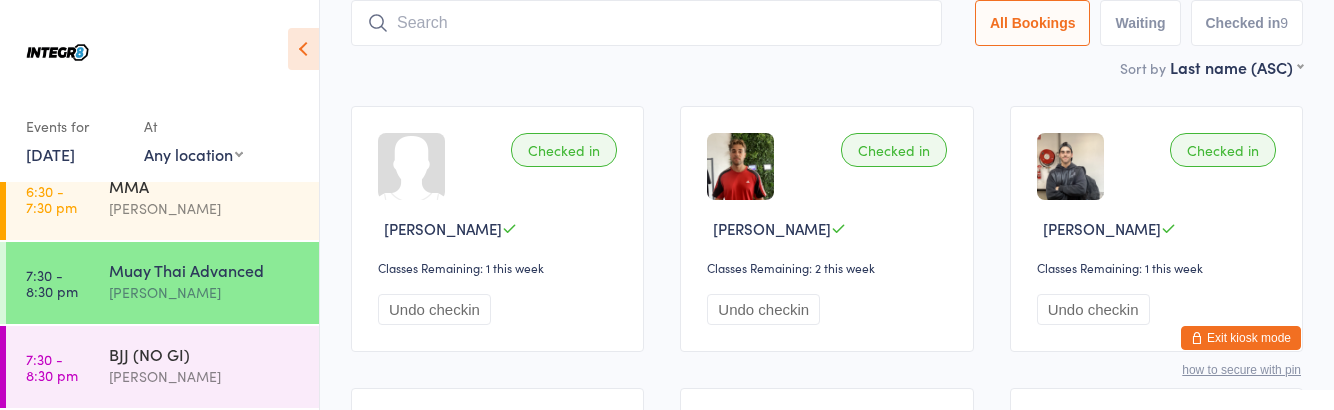 scroll, scrollTop: 358, scrollLeft: 0, axis: vertical 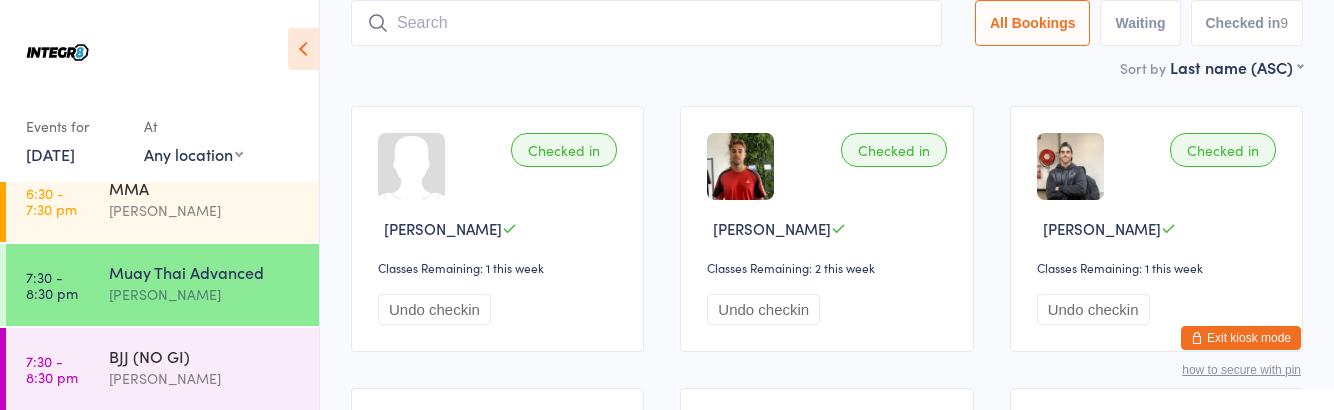 click on "[PERSON_NAME]" at bounding box center [205, 378] 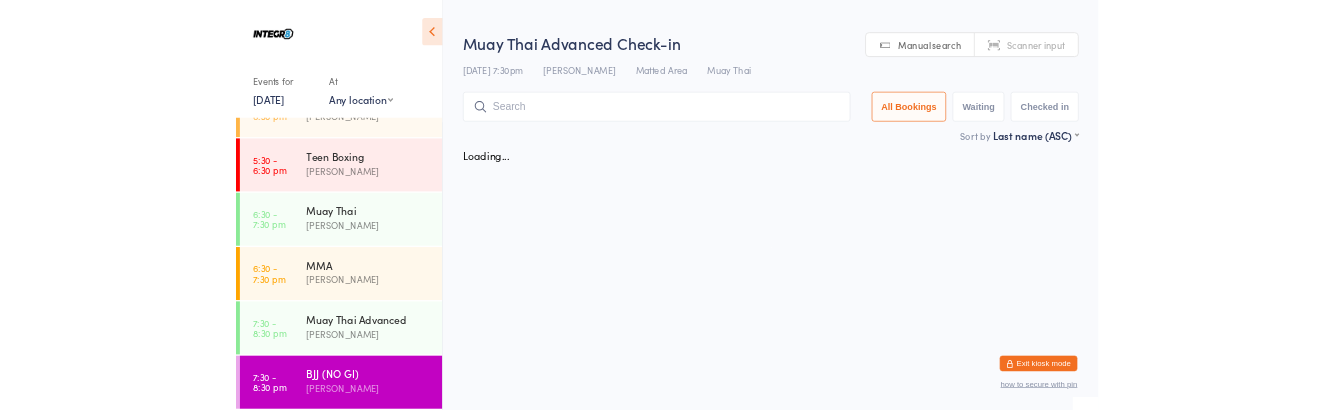 scroll, scrollTop: 358, scrollLeft: 0, axis: vertical 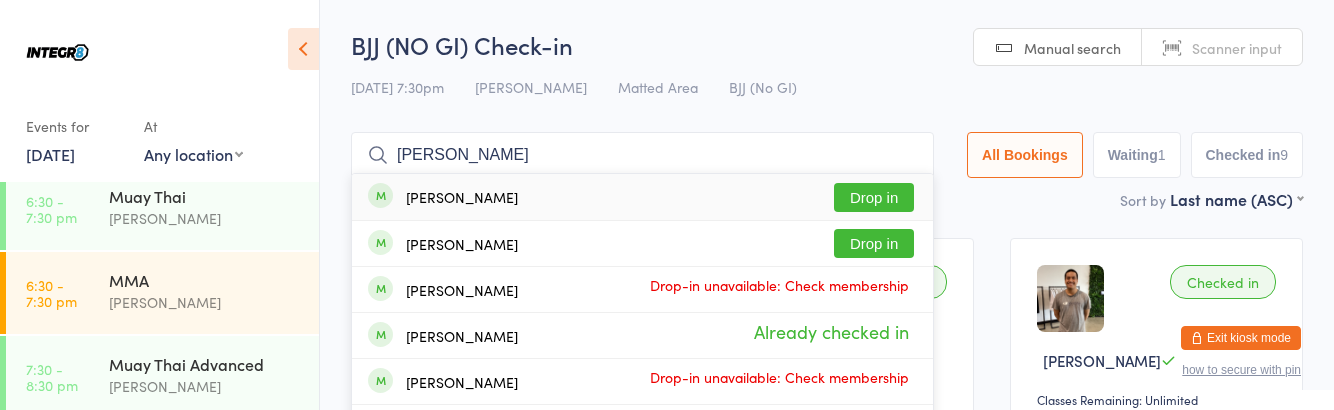 type on "[PERSON_NAME]" 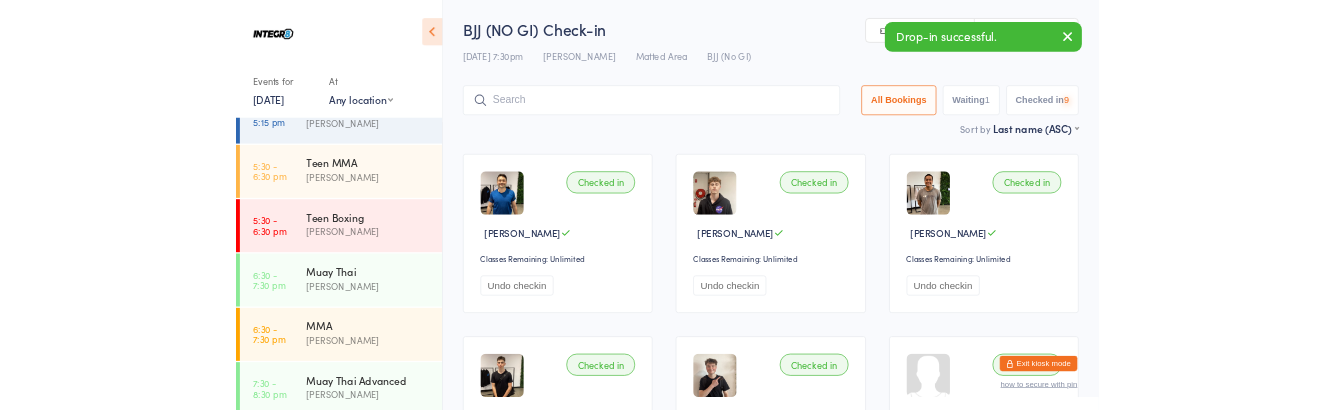 scroll, scrollTop: 42, scrollLeft: 0, axis: vertical 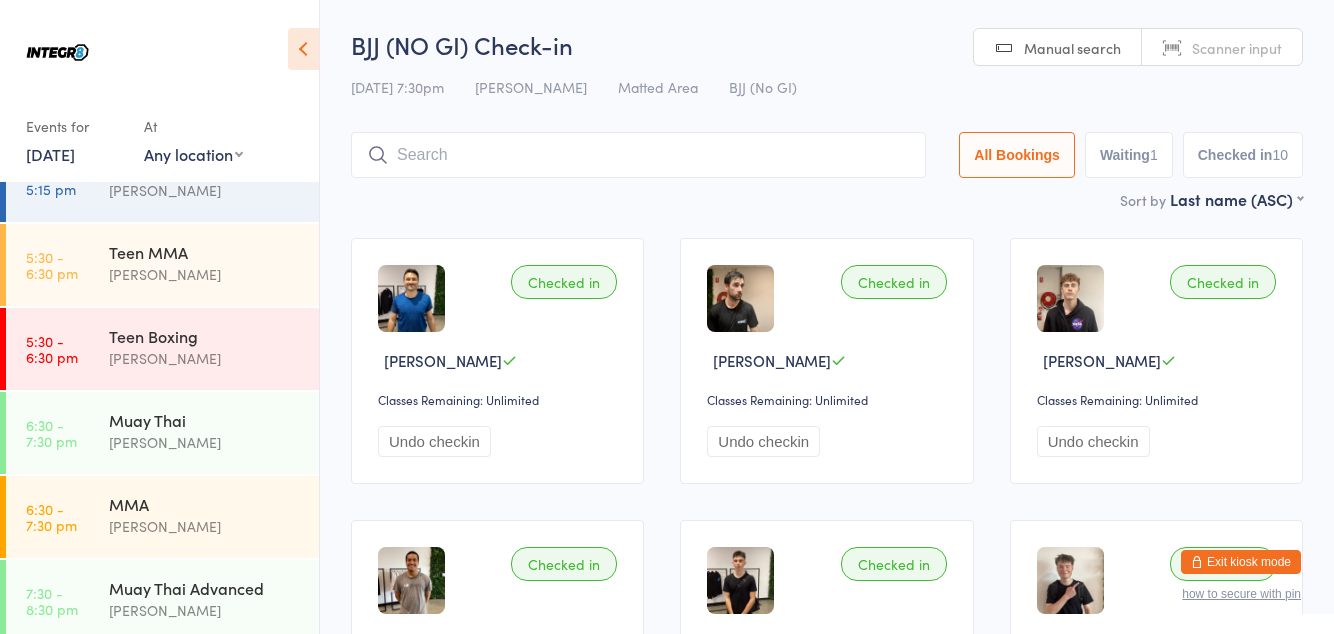 click on "[PERSON_NAME]" at bounding box center [205, 610] 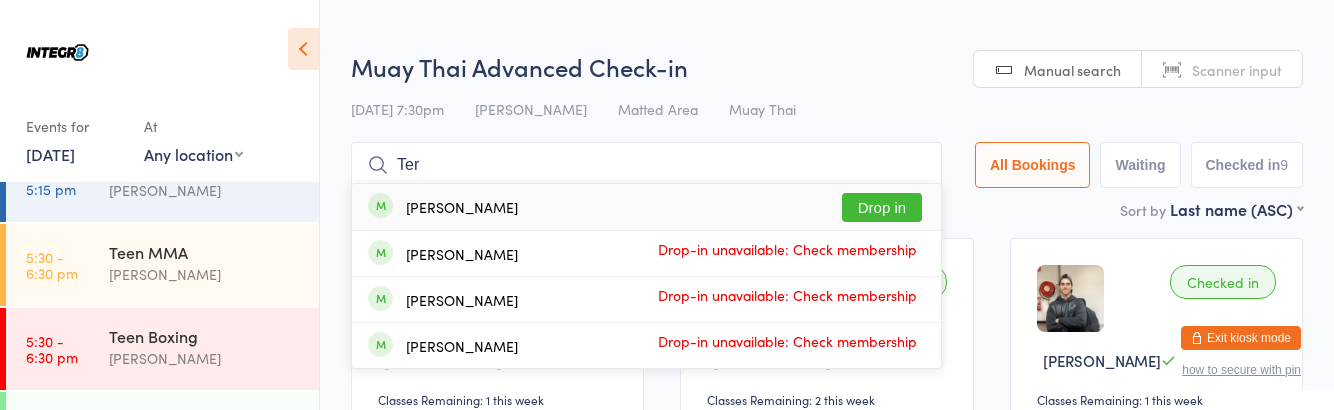 type on "Ter" 